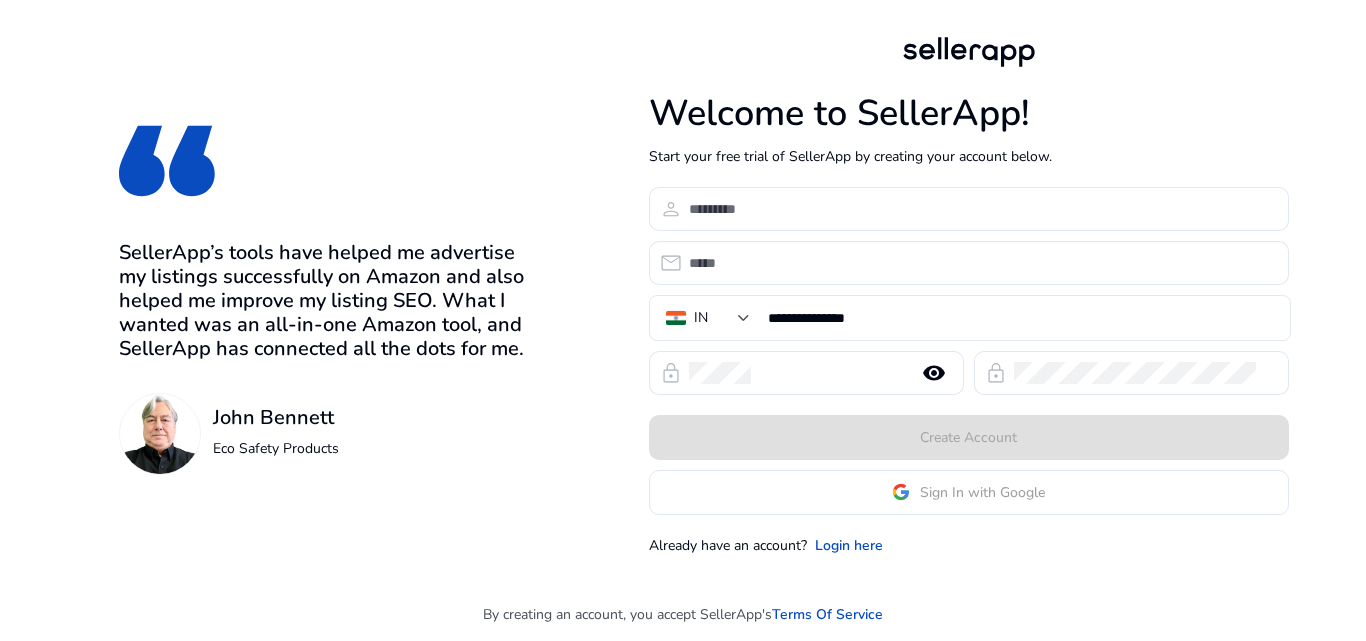 scroll, scrollTop: 0, scrollLeft: 0, axis: both 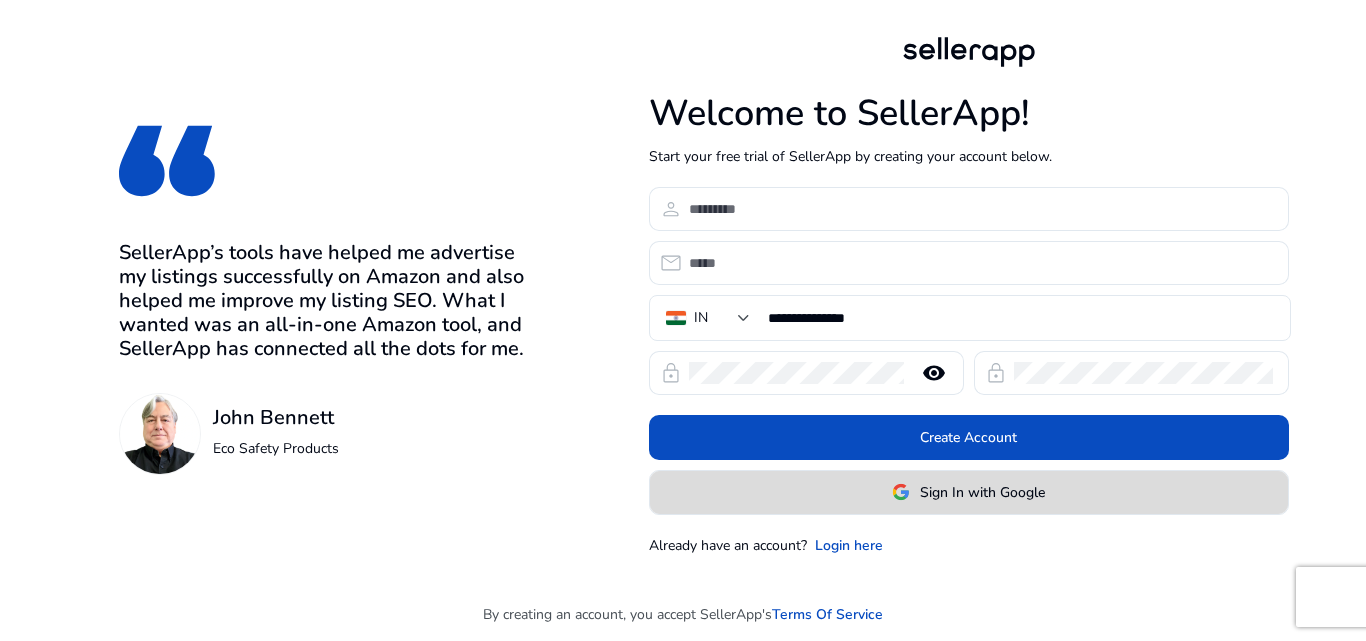 click on "Sign In with Google" 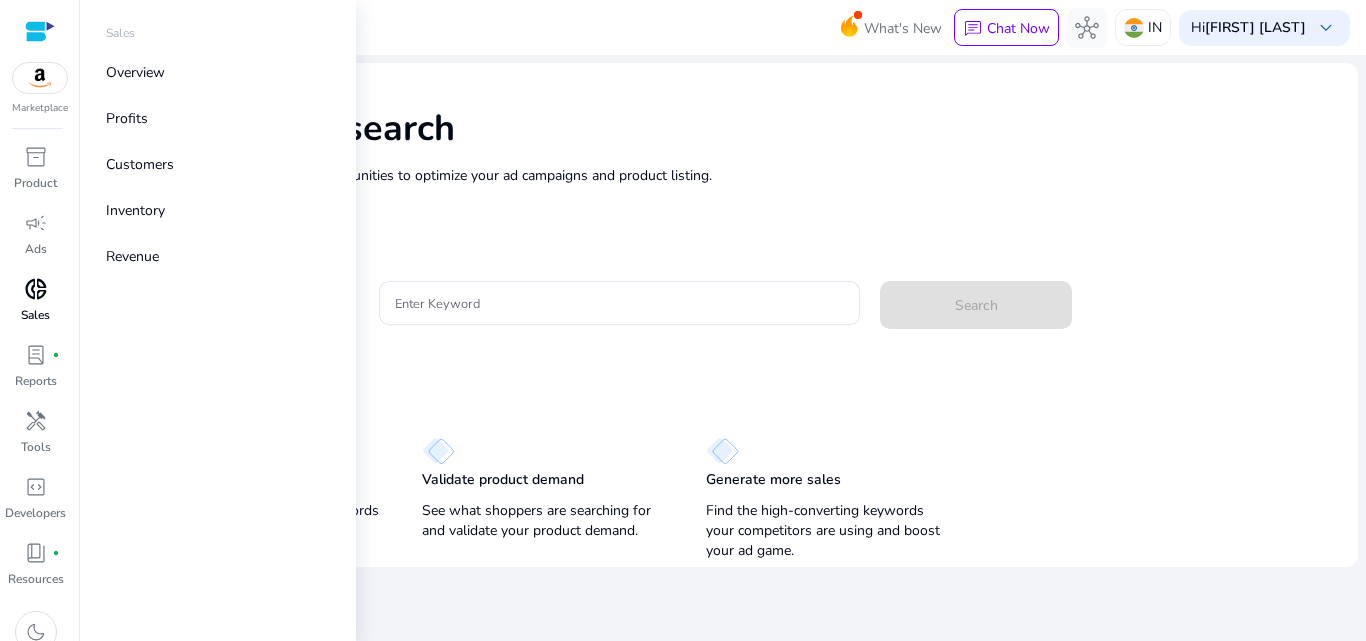 click on "donut_small" at bounding box center [36, 289] 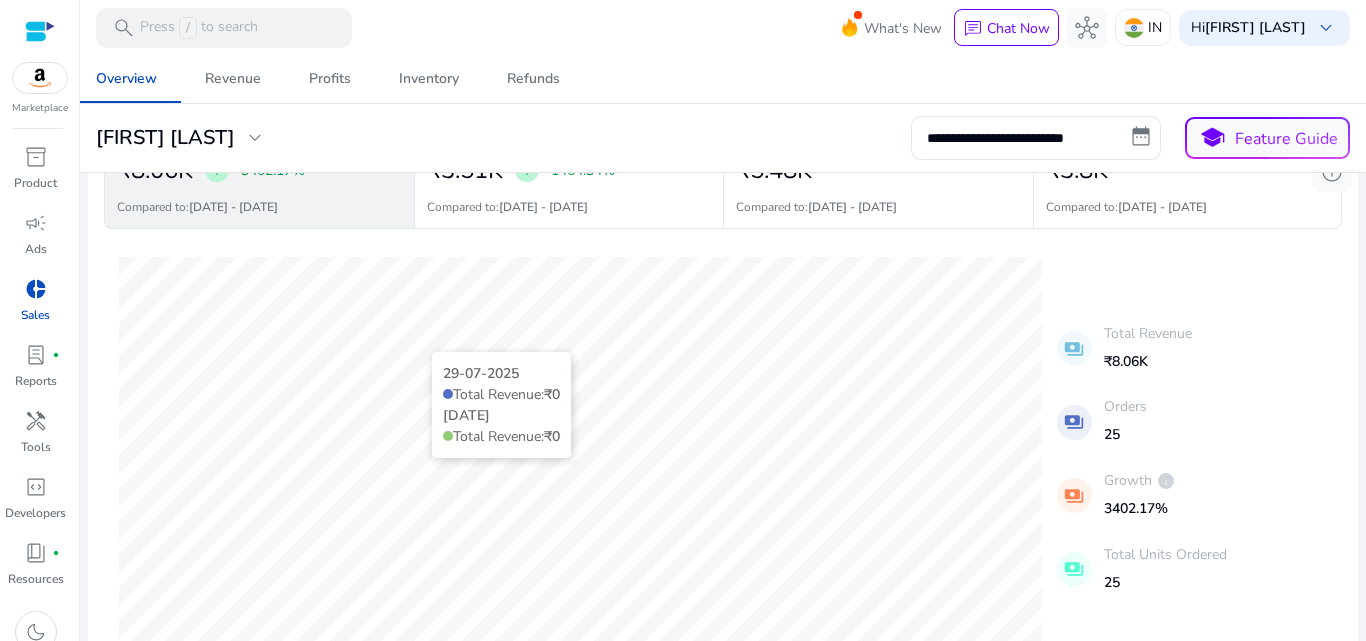 scroll, scrollTop: 200, scrollLeft: 0, axis: vertical 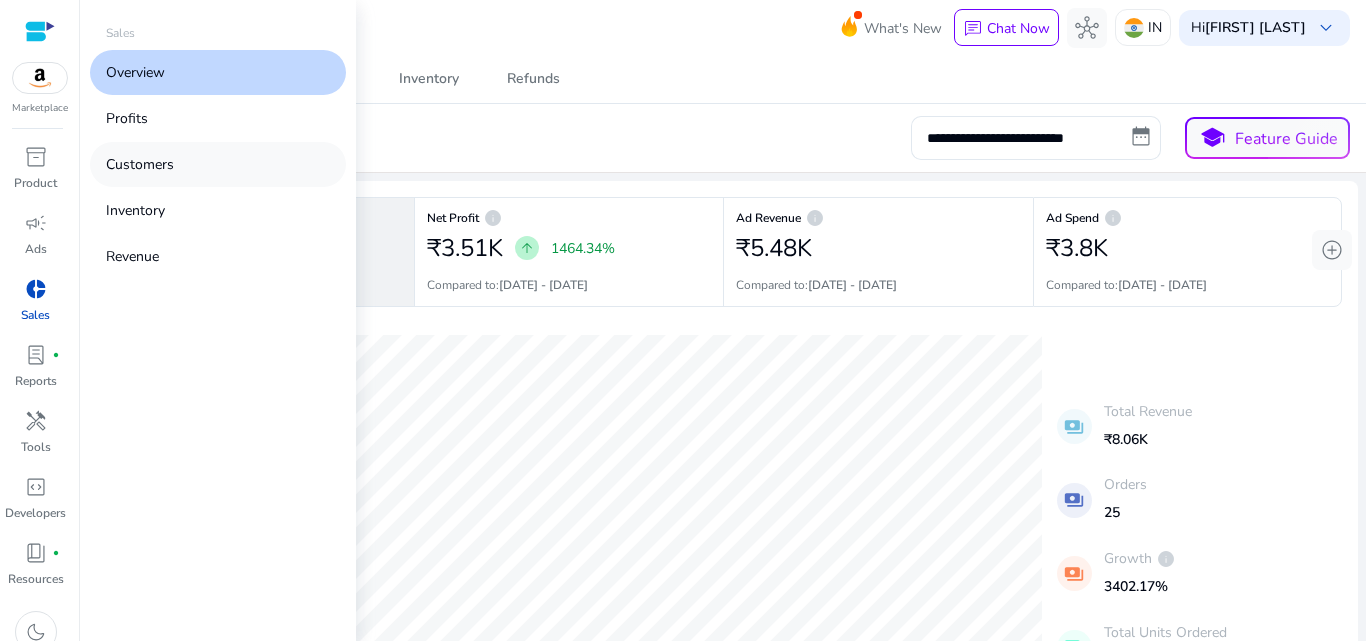 click on "Customers" at bounding box center [140, 164] 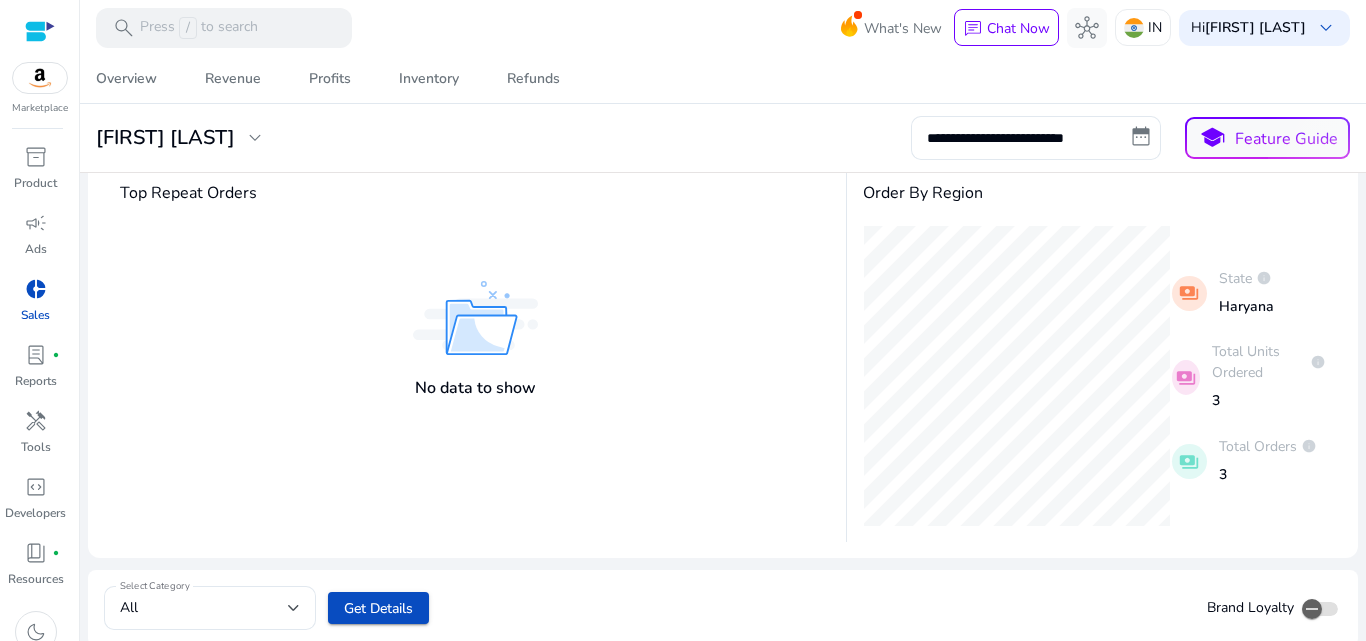 scroll, scrollTop: 0, scrollLeft: 0, axis: both 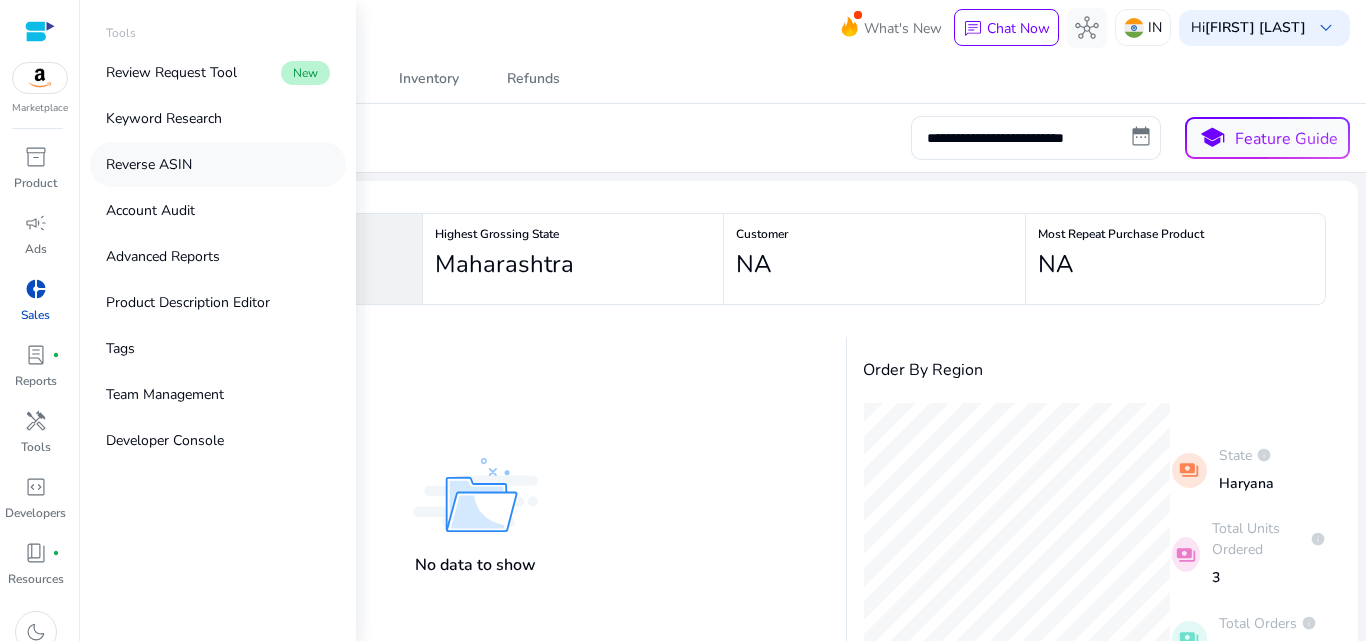 click on "Reverse ASIN" at bounding box center (149, 164) 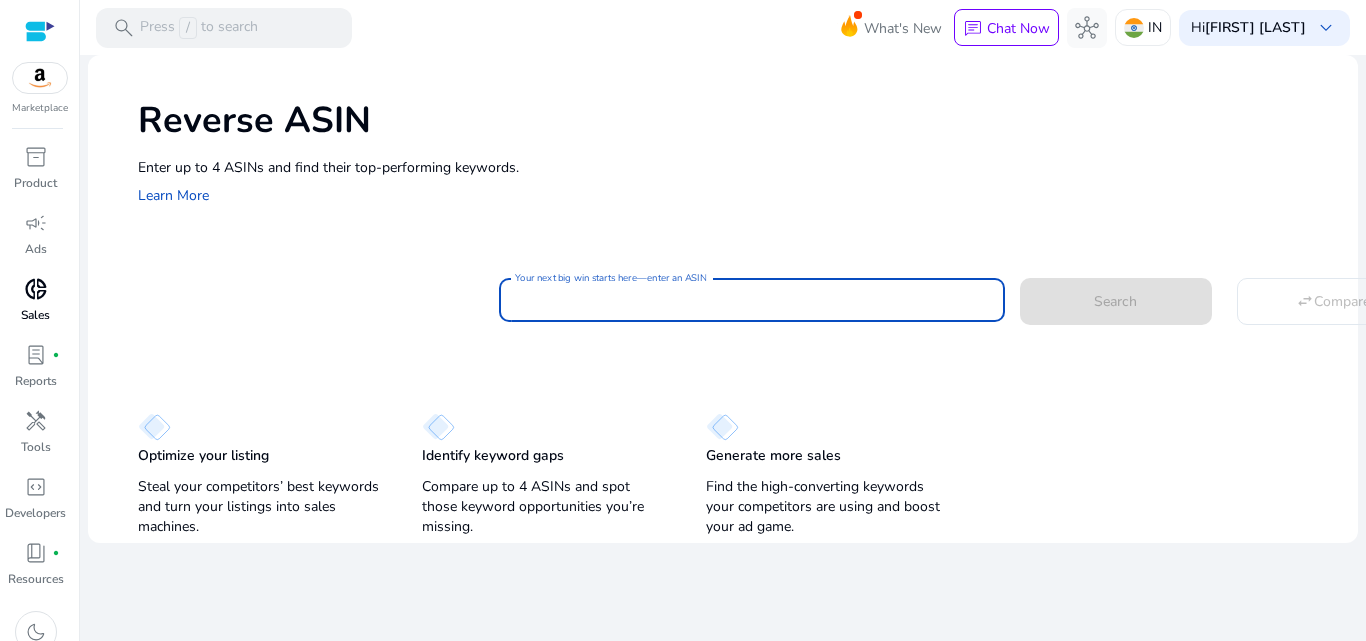 click on "Your next big win starts here—enter an ASIN" at bounding box center (752, 300) 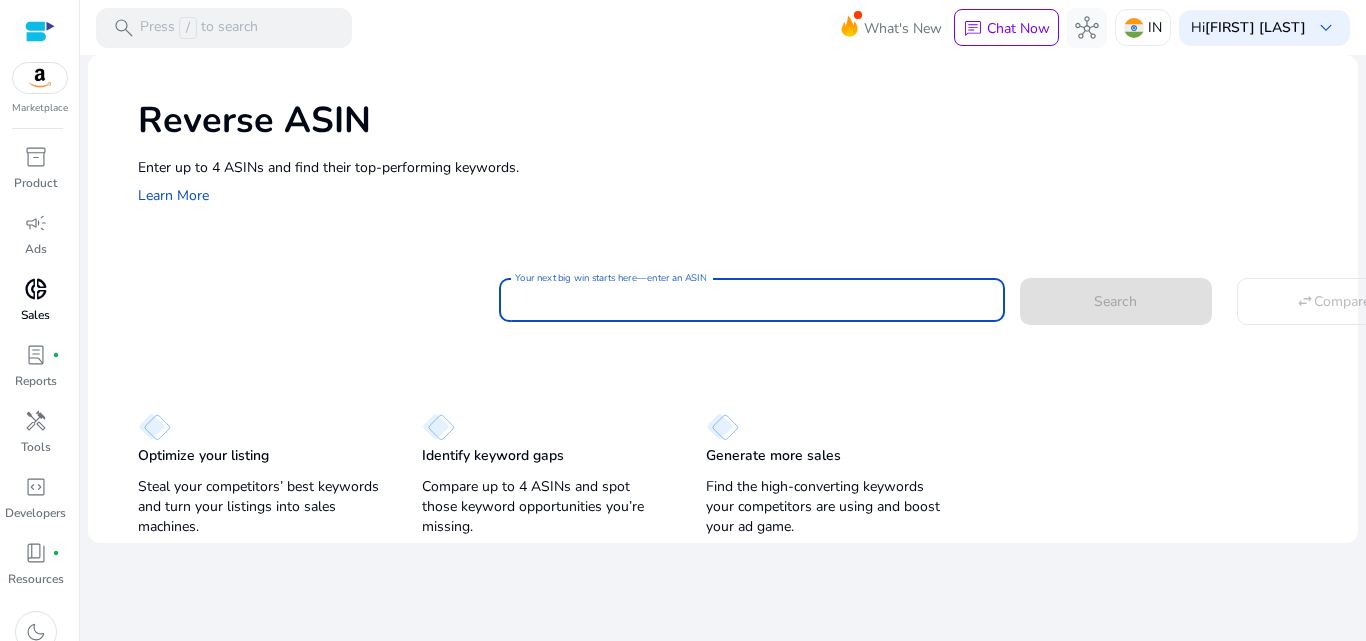 click on "Your next big win starts here—enter an ASIN" at bounding box center (752, 300) 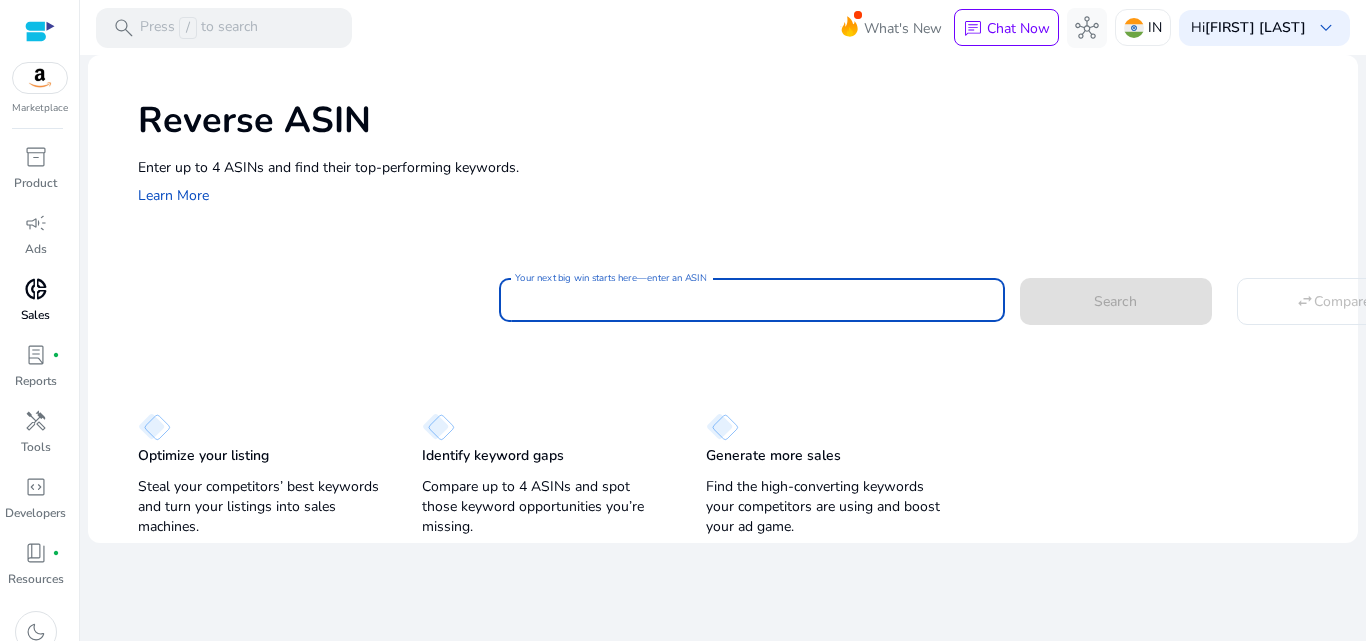 paste on "**********" 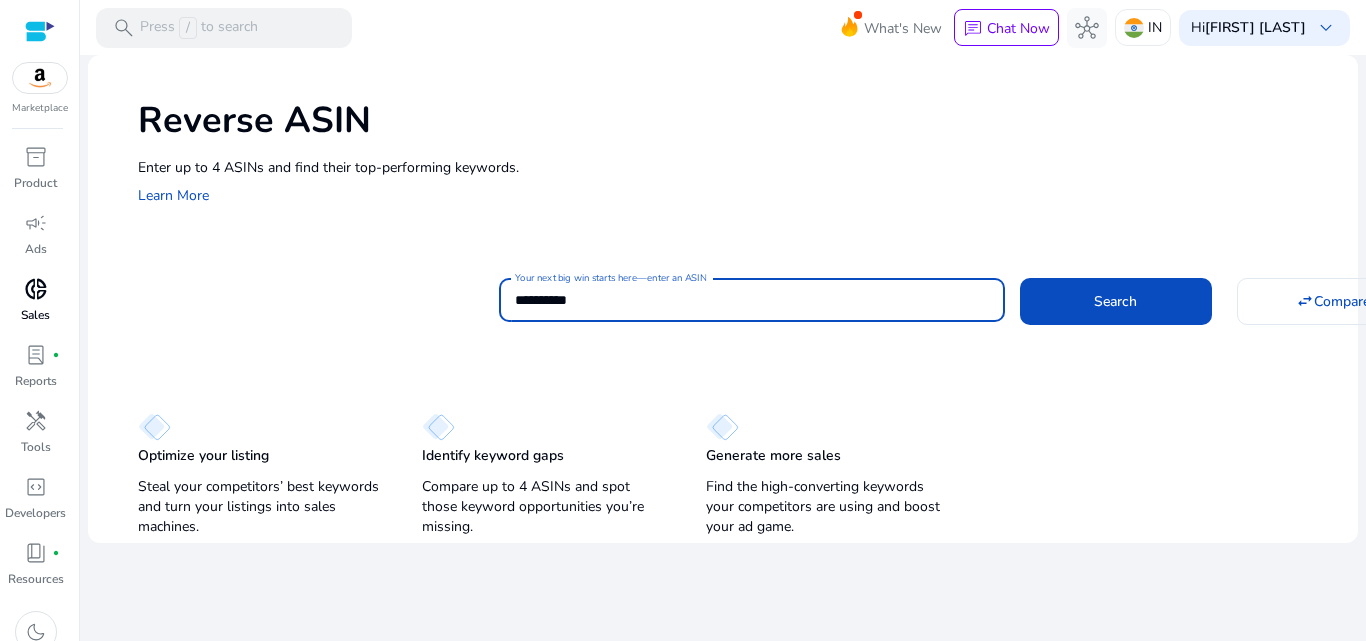 click on "**********" at bounding box center [752, 300] 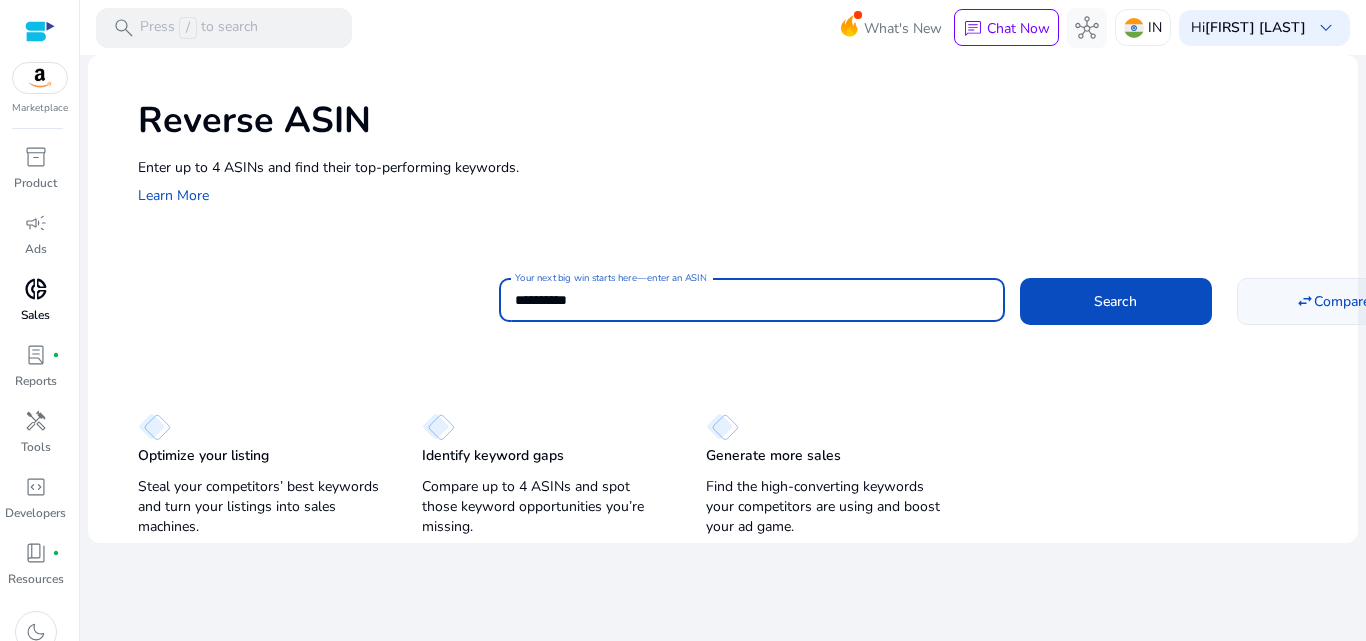 type on "**********" 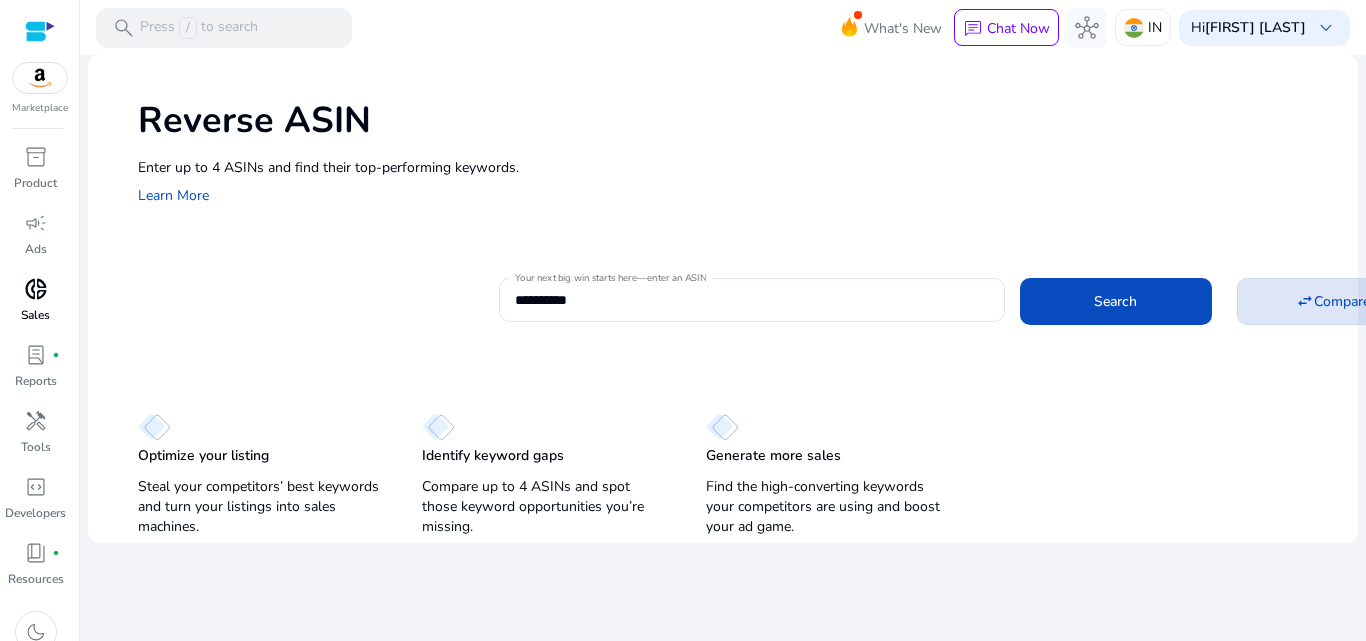 click on "Compare" 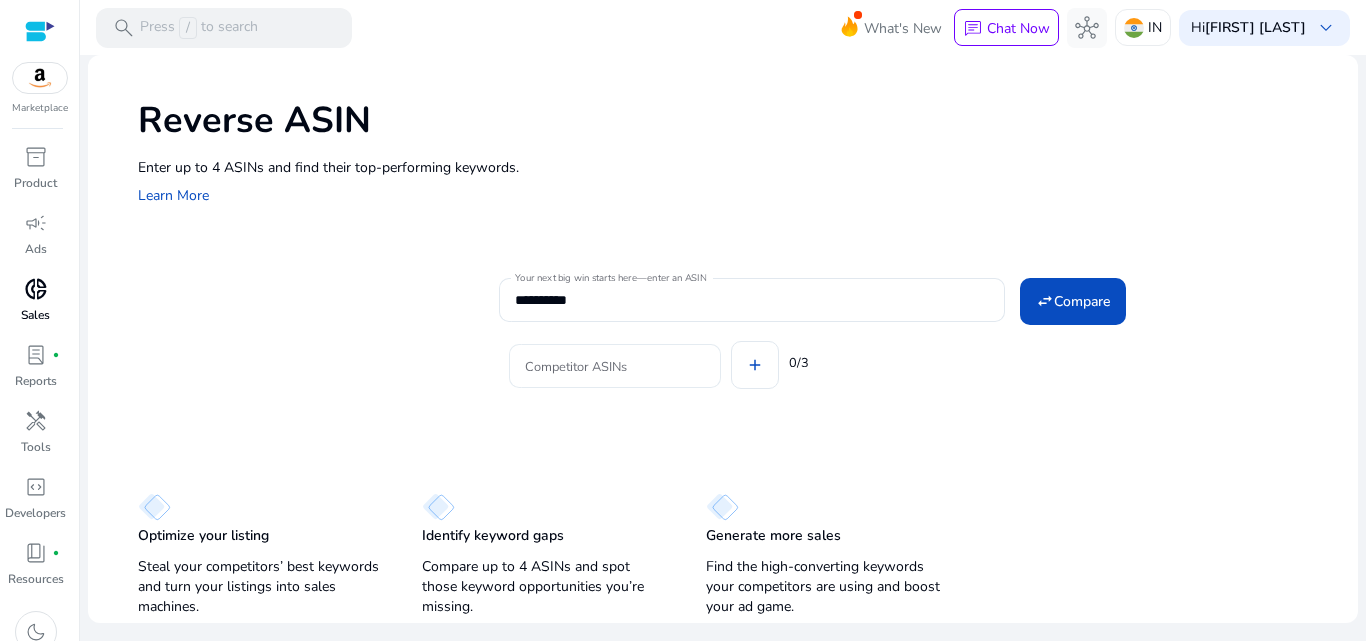 click 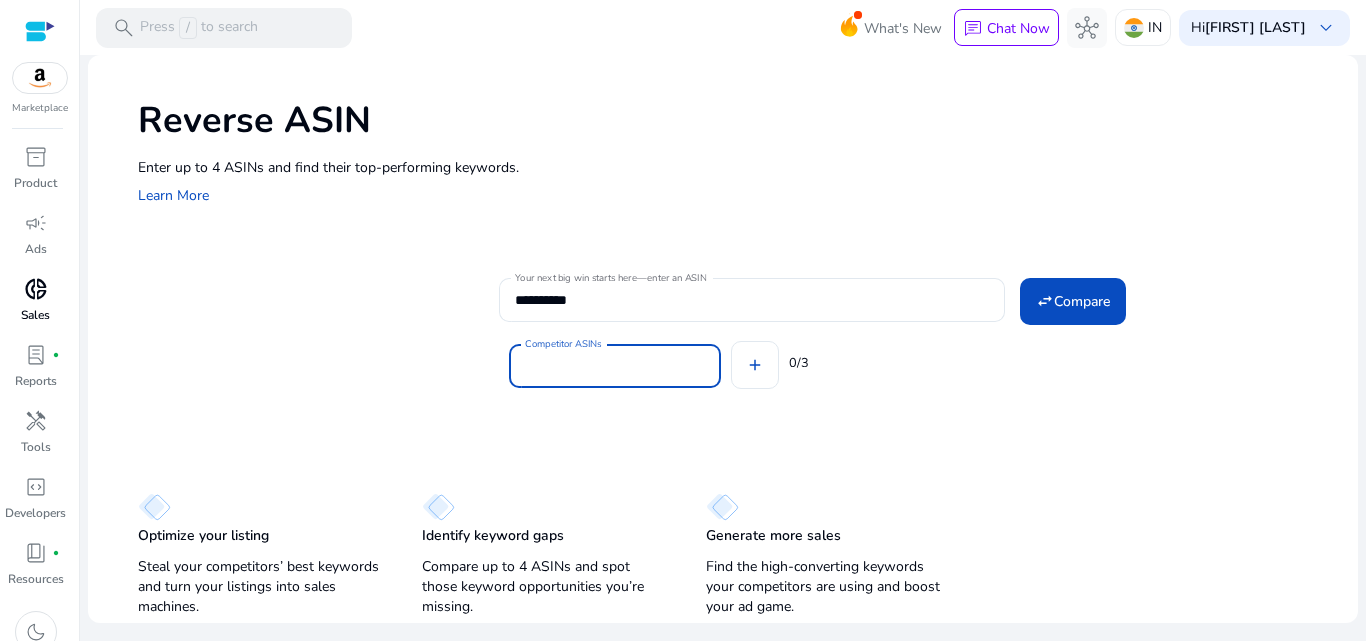 click on "Competitor ASINs" at bounding box center [615, 366] 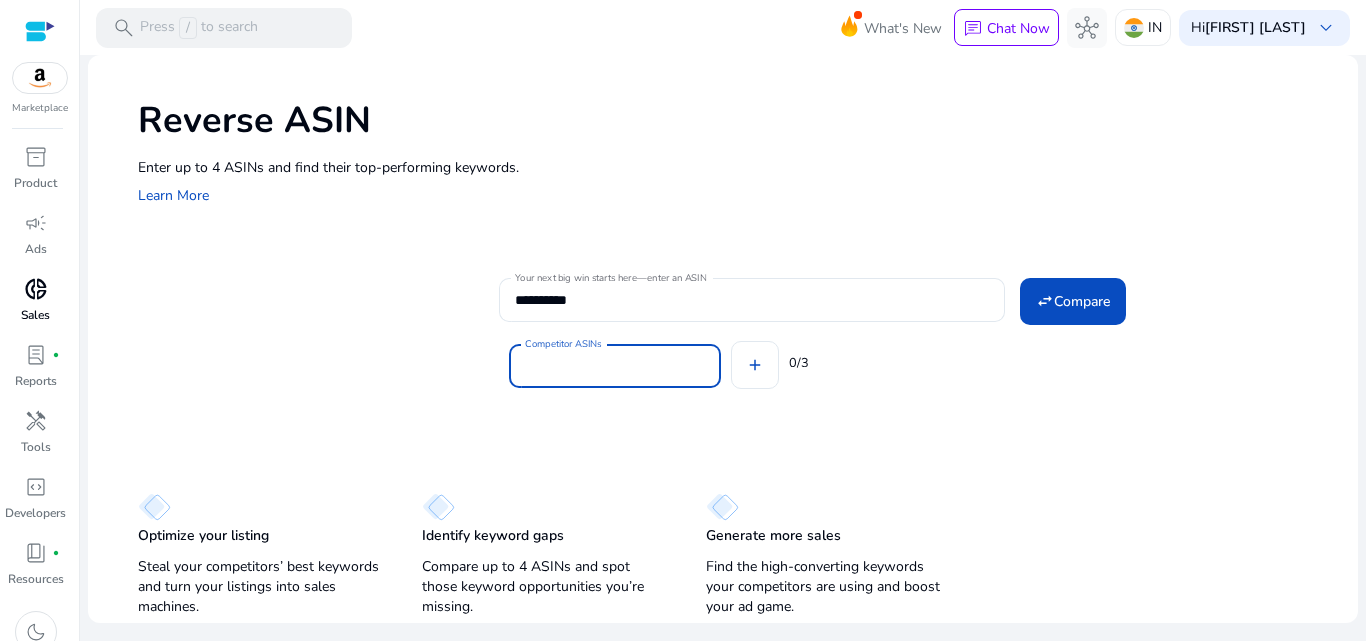paste on "**********" 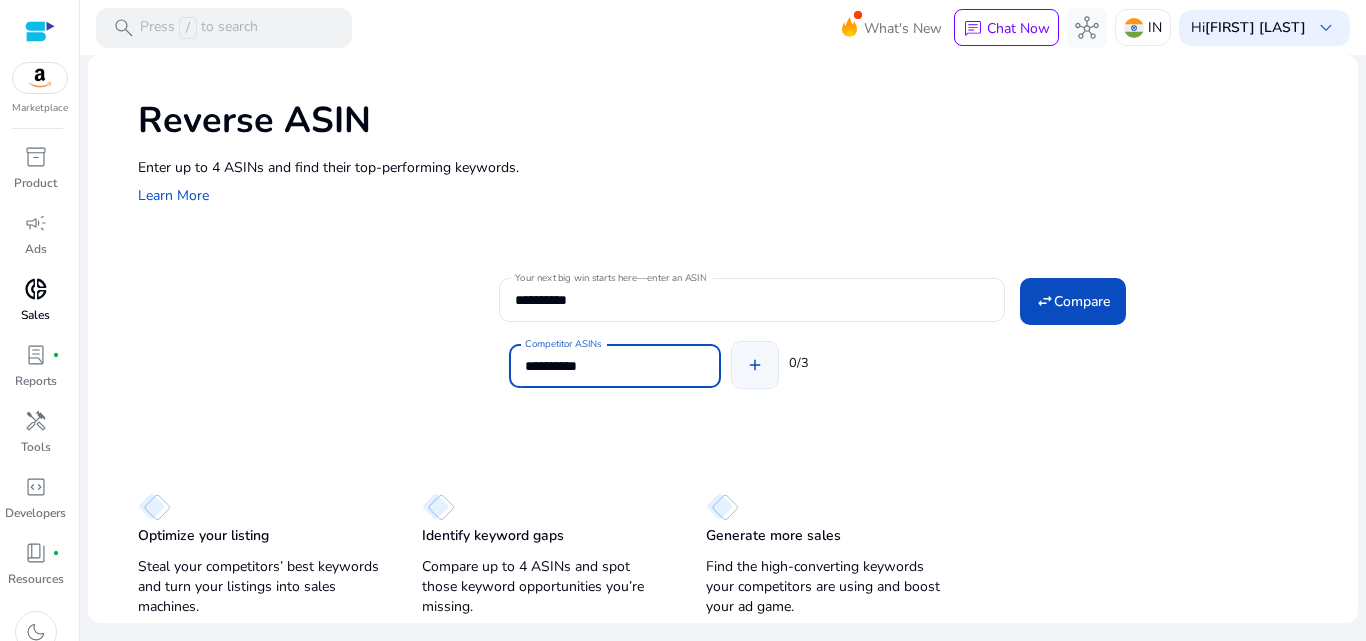 type on "**********" 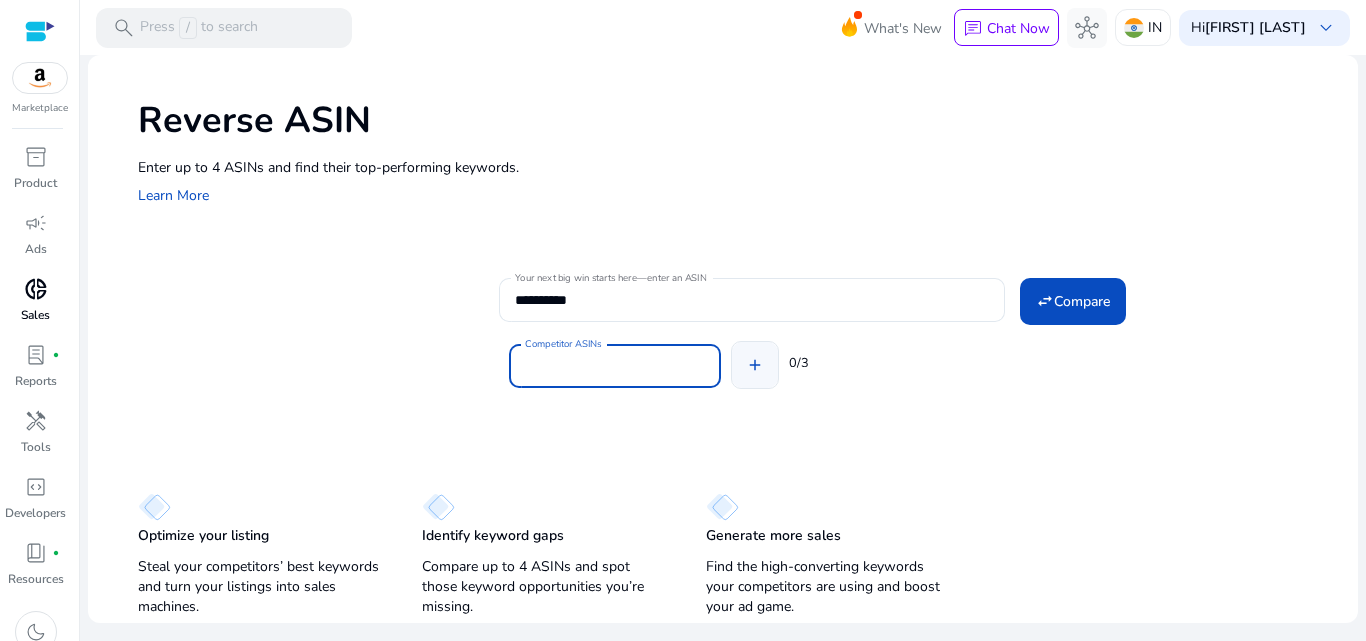 click on "Competitor ASINs add 0/3" 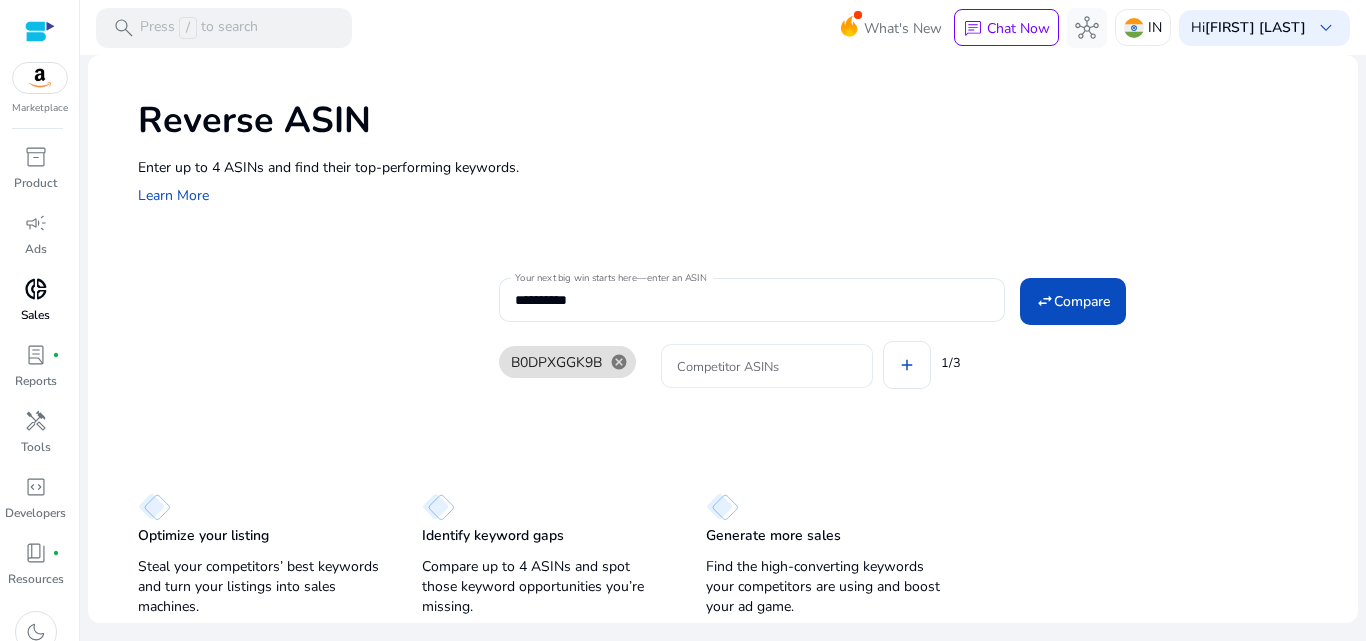 click on "Competitor ASINs" at bounding box center [767, 366] 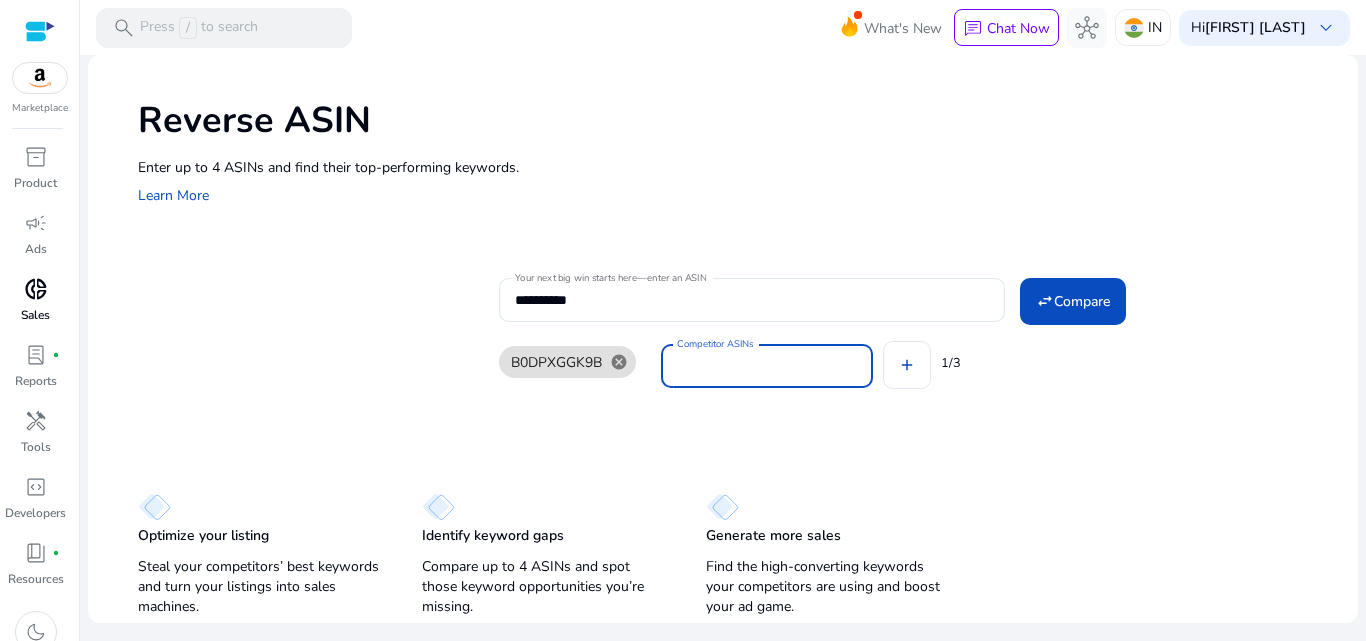 click on "Competitor ASINs" at bounding box center (767, 366) 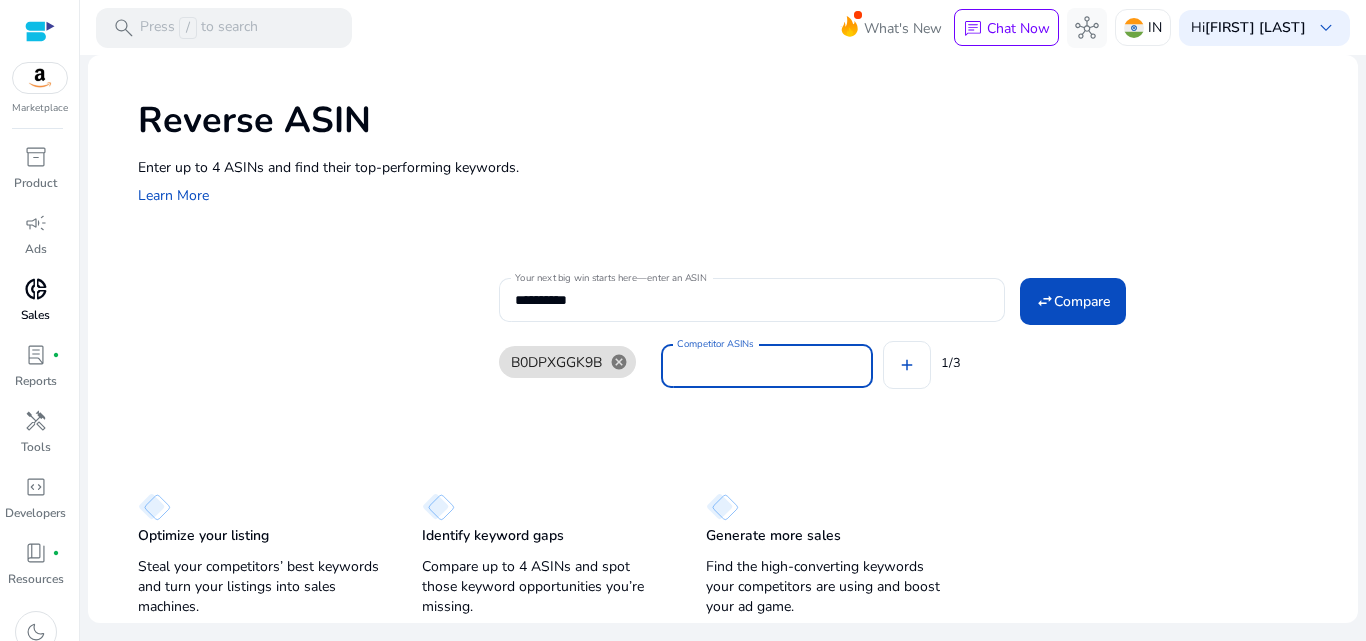 paste on "**********" 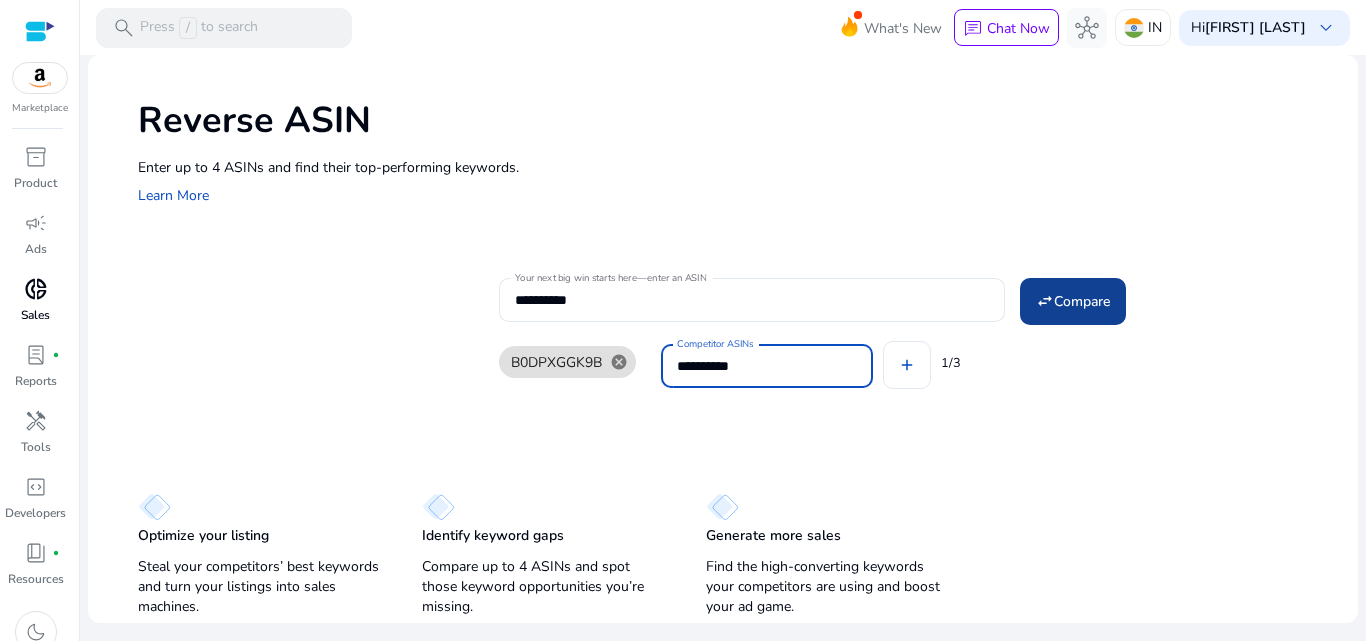type on "**********" 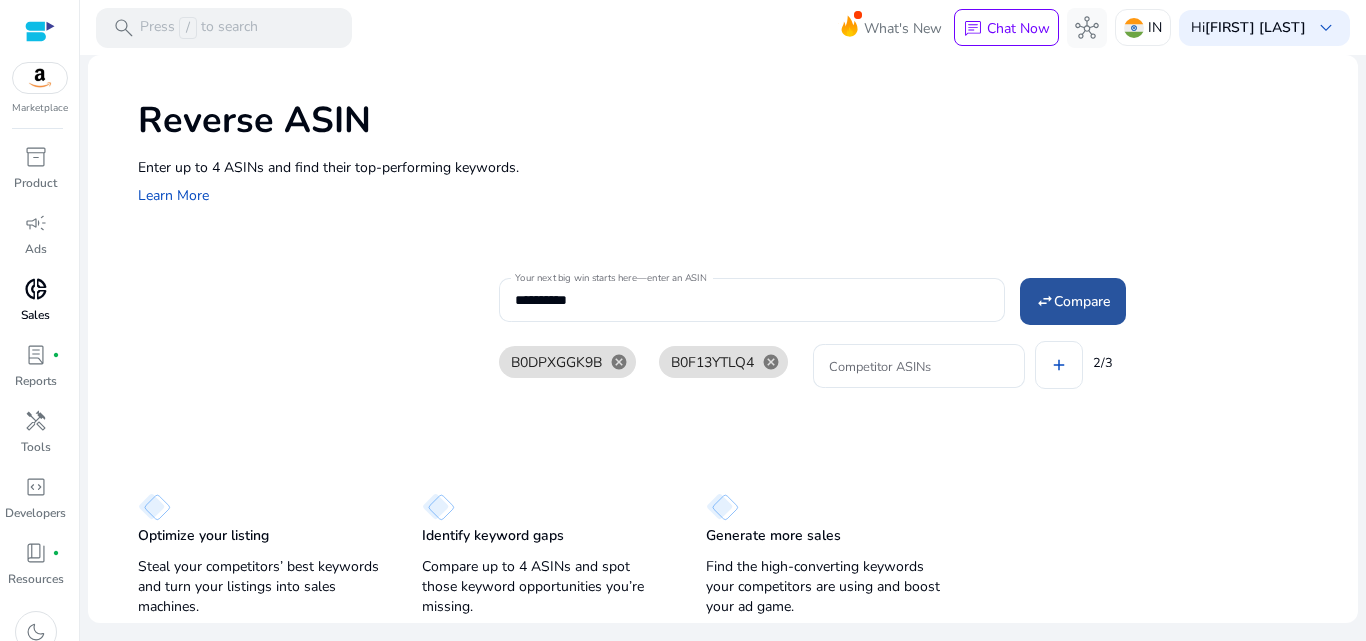 click on "Compare" 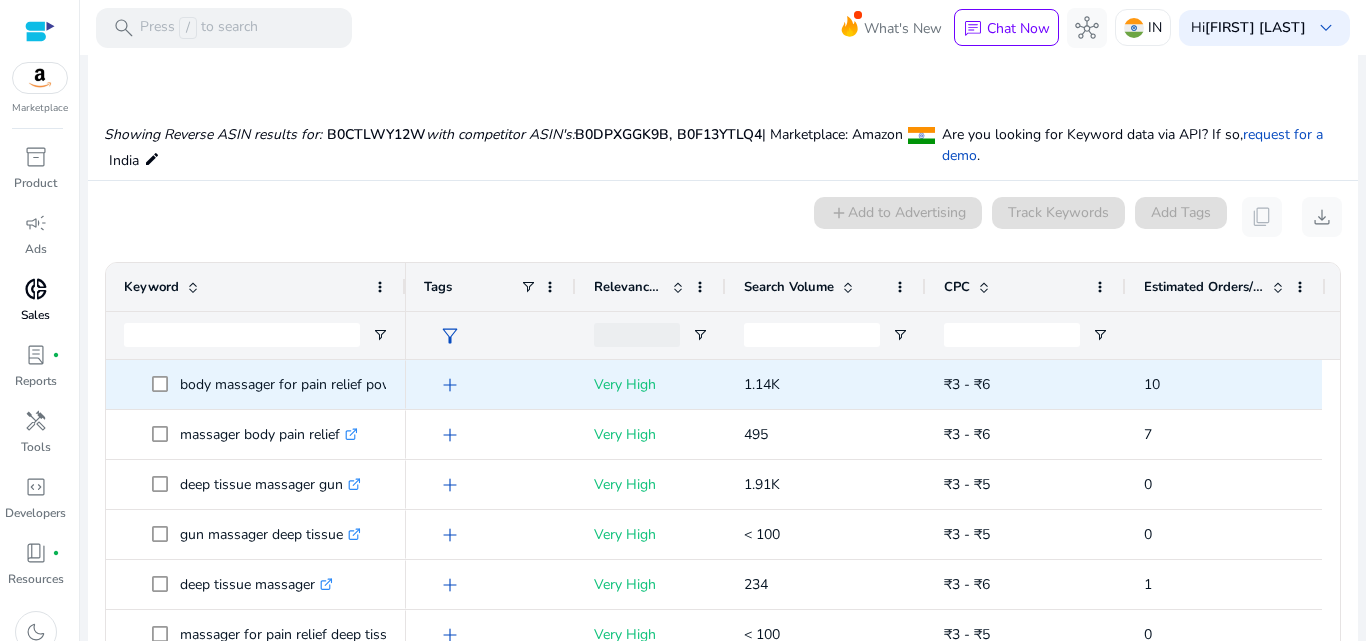 scroll, scrollTop: 226, scrollLeft: 0, axis: vertical 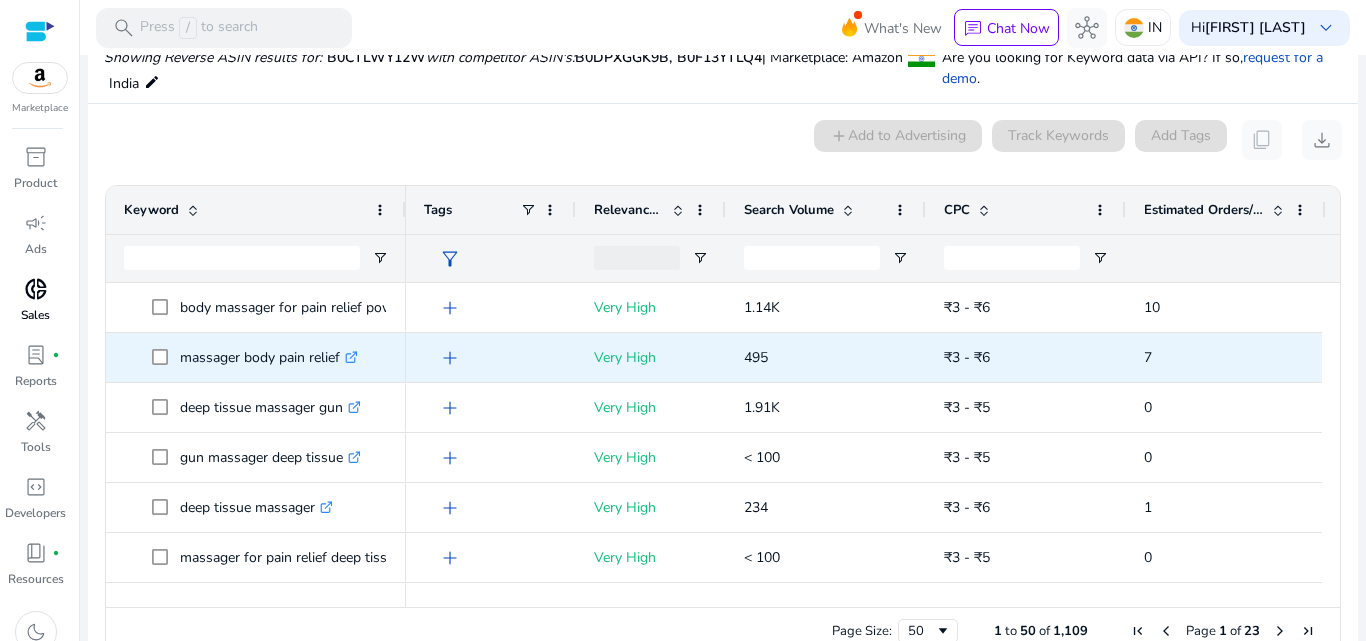 type 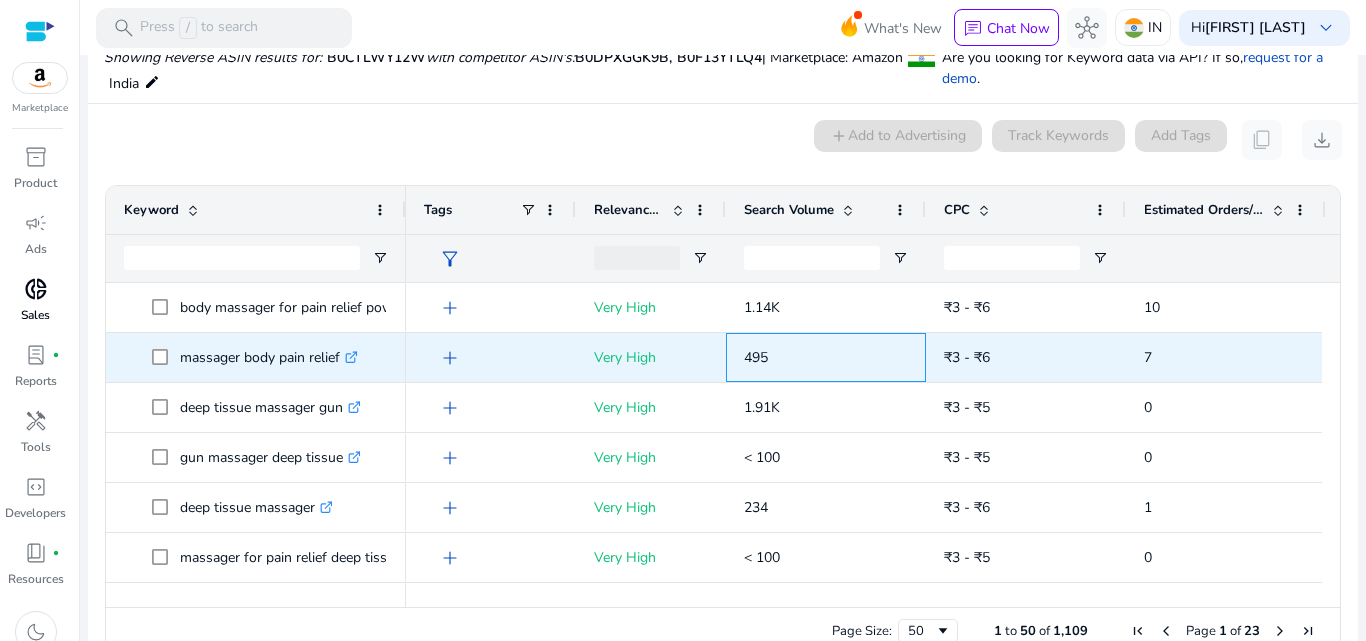 click on "495" 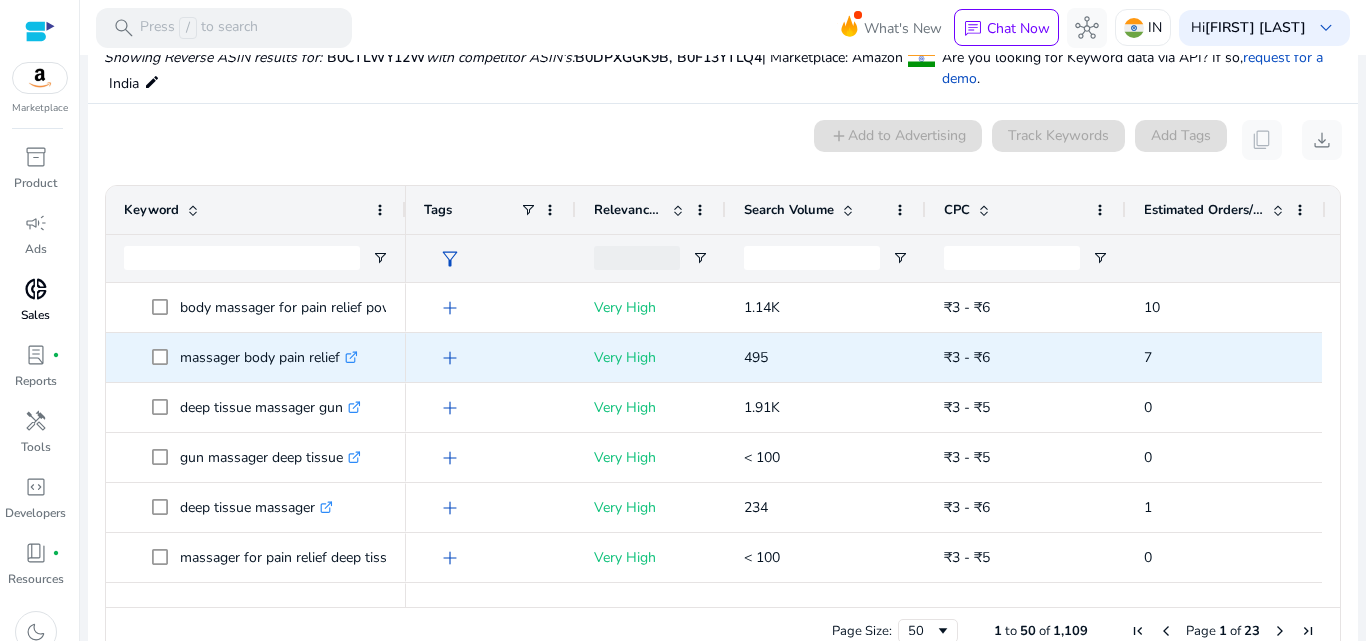 scroll, scrollTop: 0, scrollLeft: 12, axis: horizontal 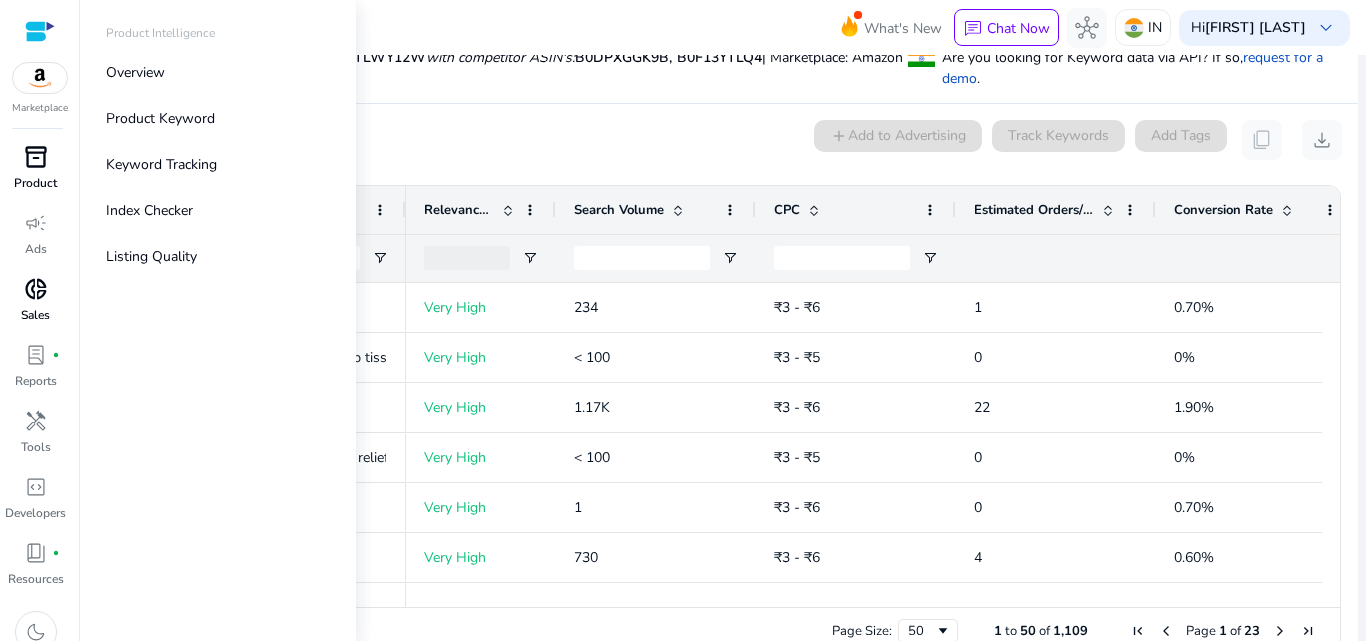 click on "inventory_2" at bounding box center (36, 157) 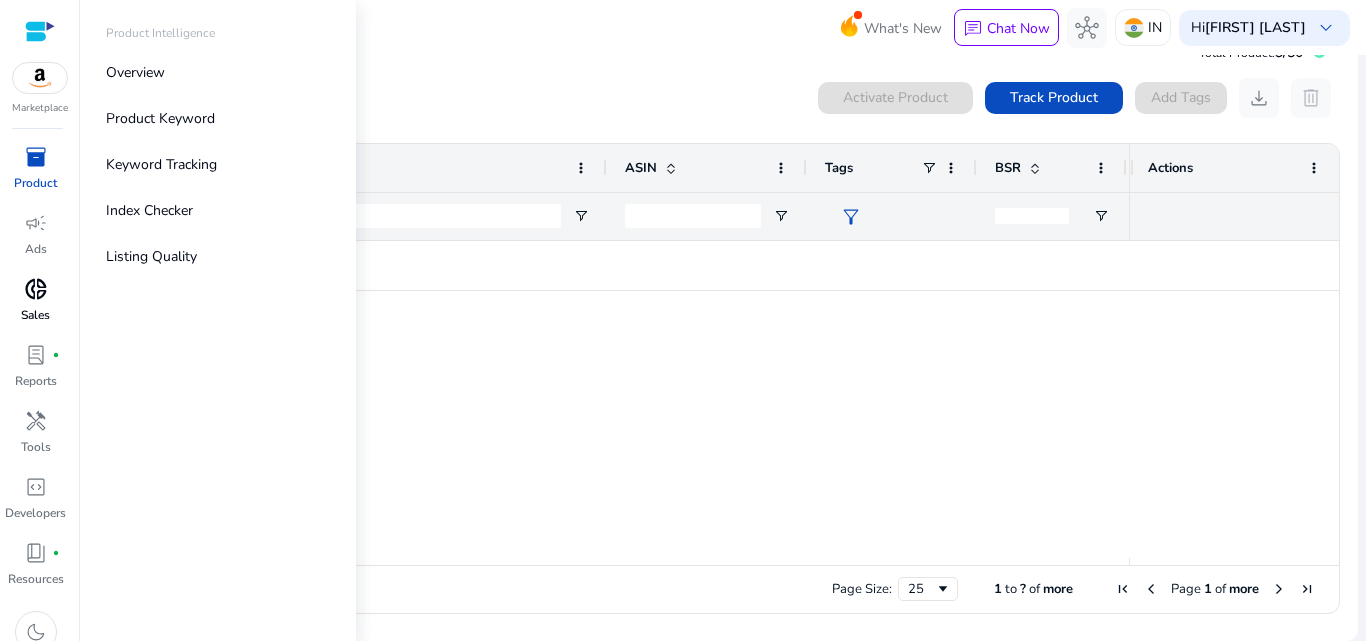scroll, scrollTop: 0, scrollLeft: 0, axis: both 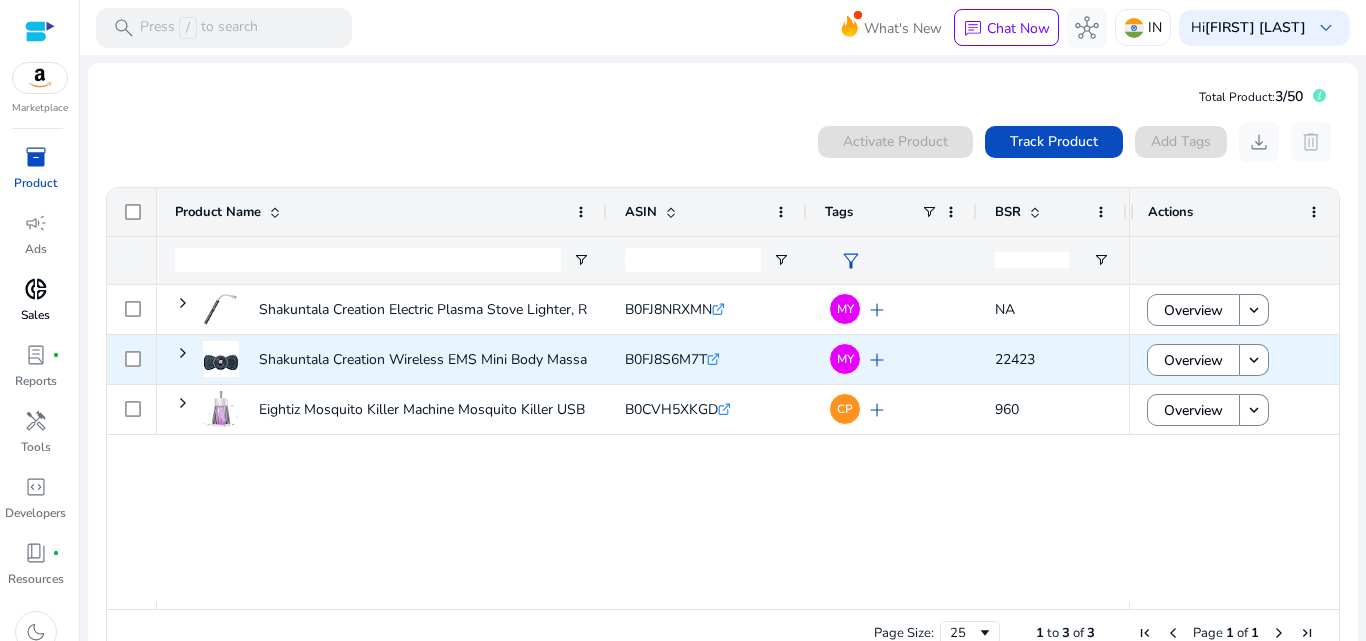click on "22423" 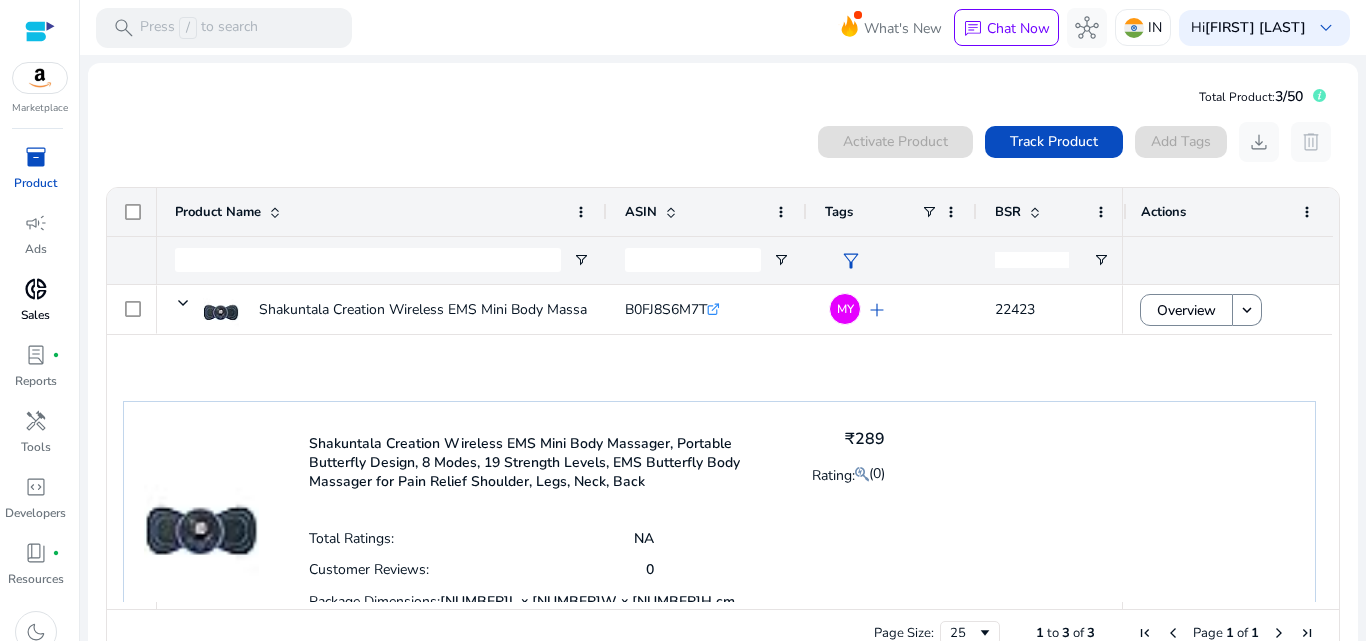 scroll, scrollTop: 133, scrollLeft: 0, axis: vertical 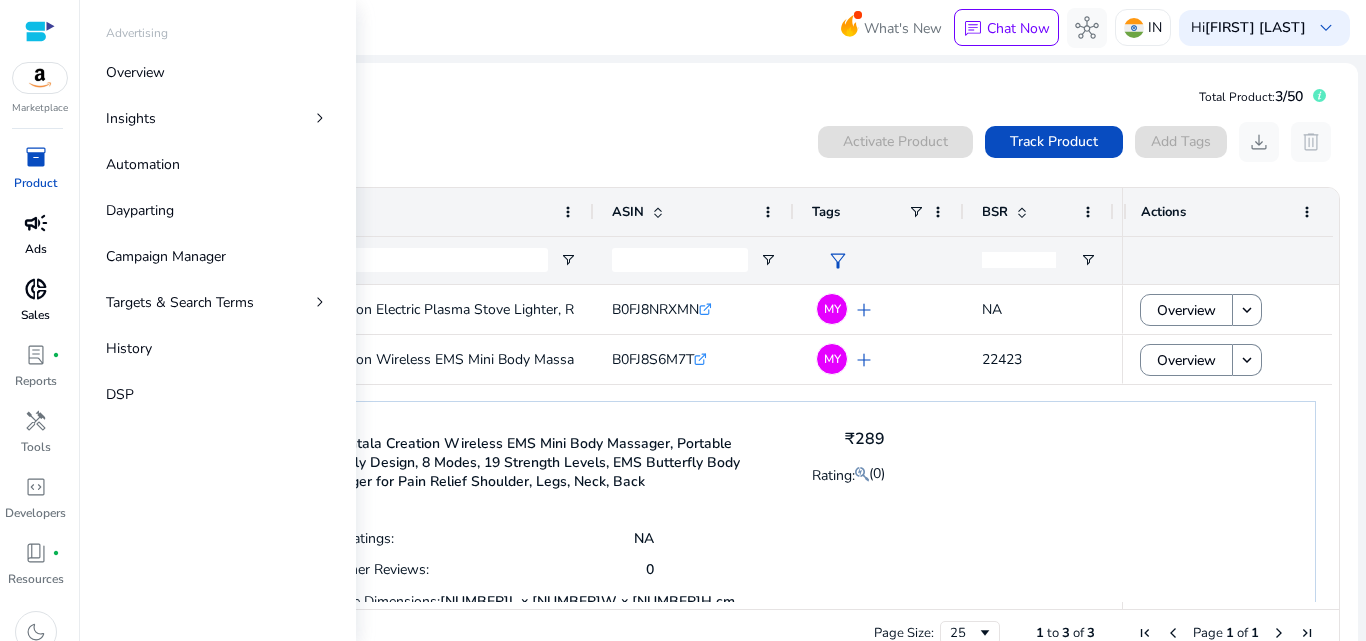 click on "campaign" at bounding box center [36, 223] 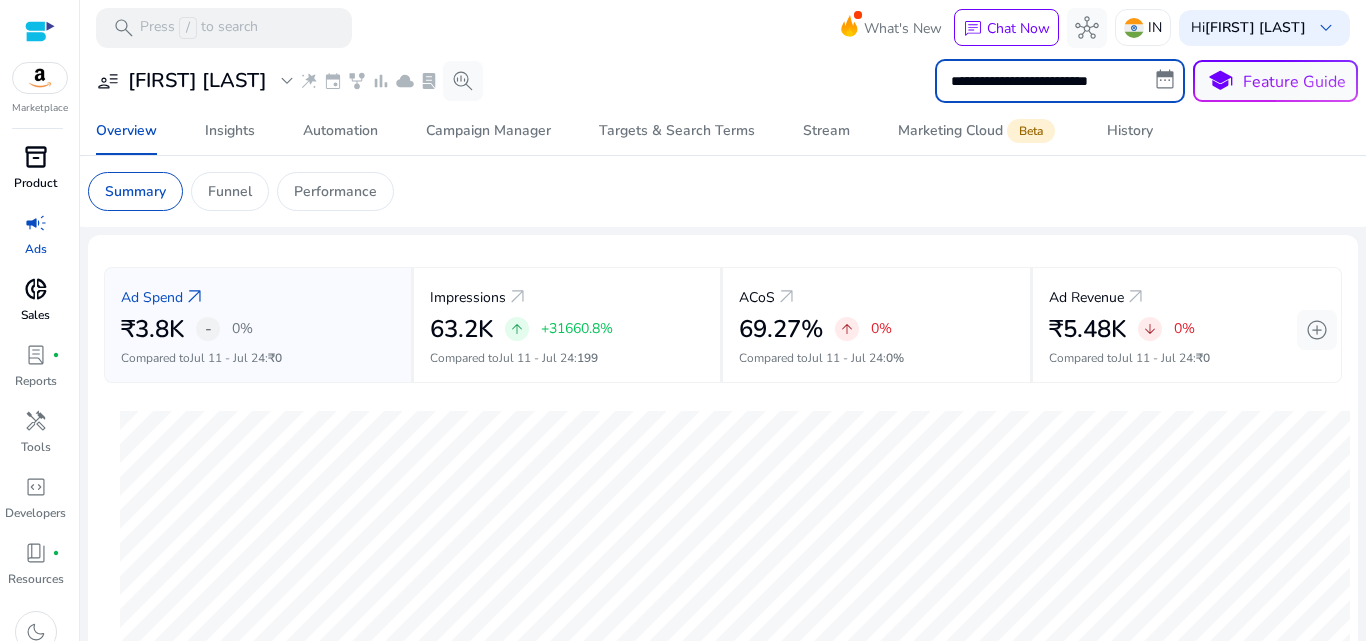 click on "**********" at bounding box center [1060, 81] 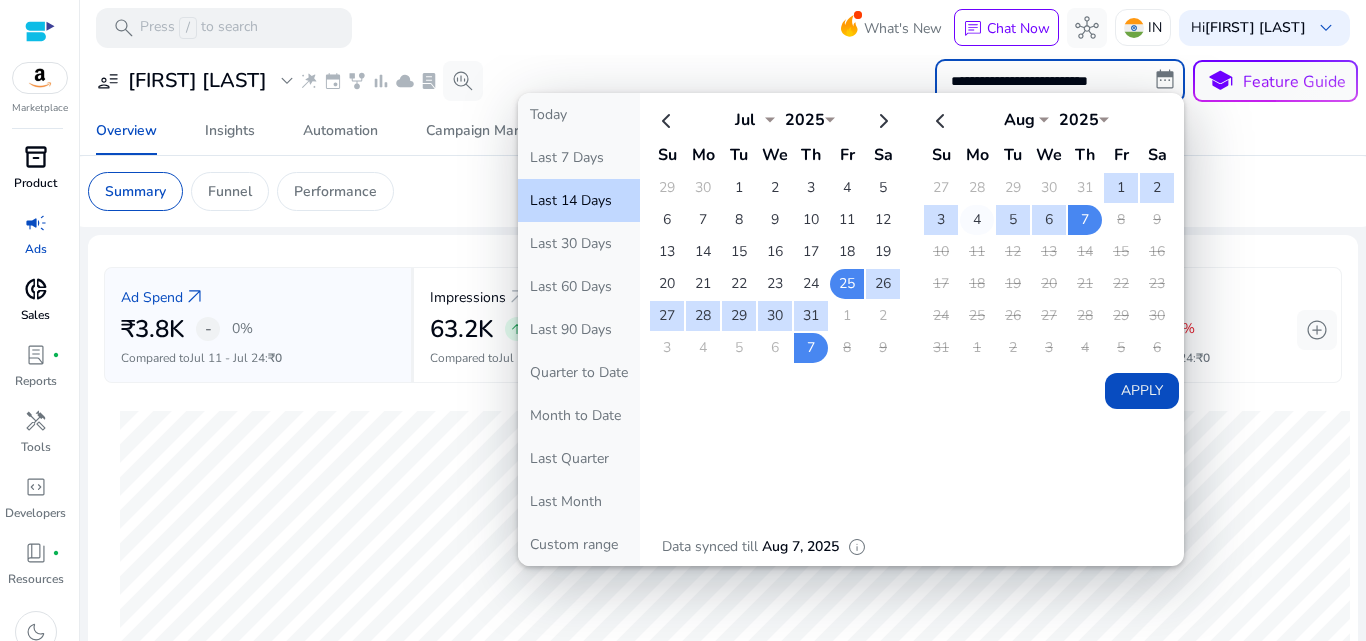 click on "4" 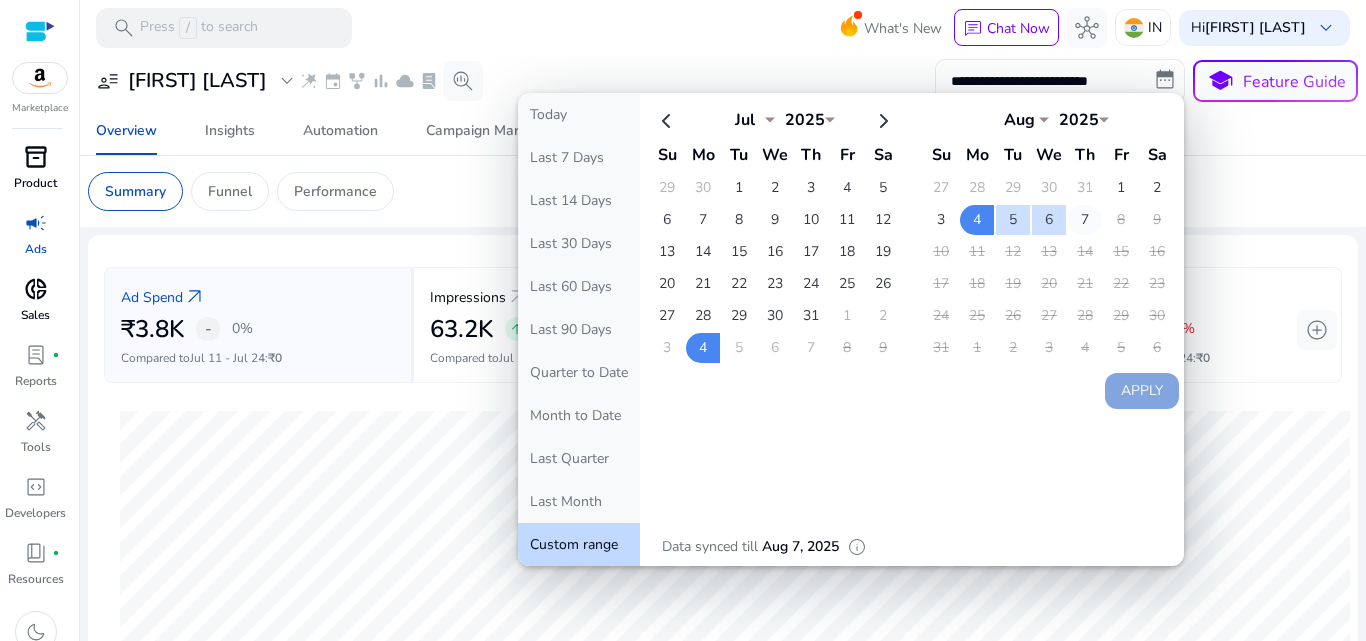 click on "7" 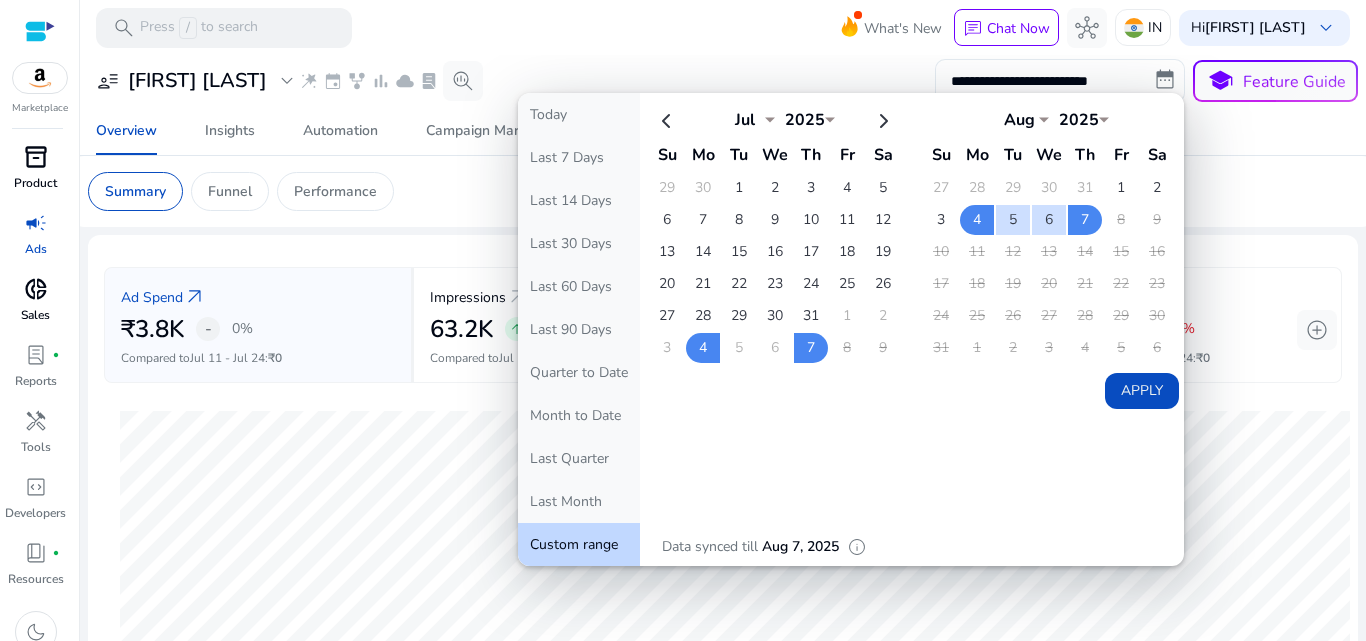 click on "Apply" 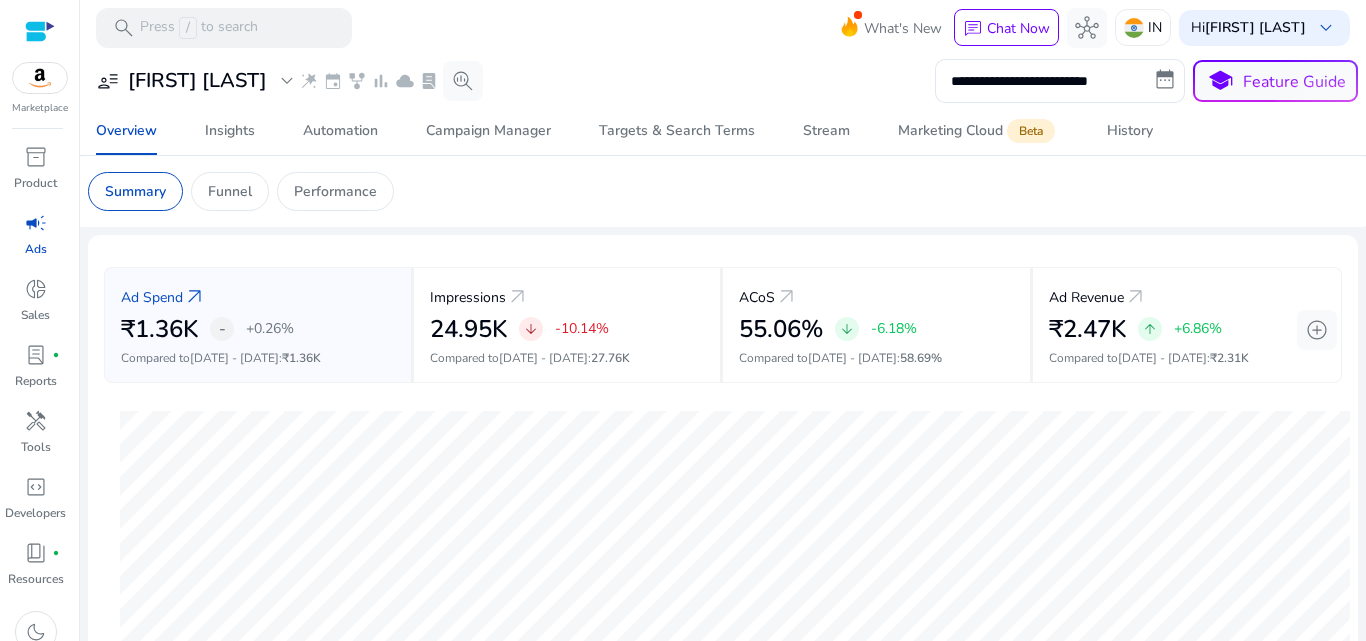 click on "Ad Spend   arrow_outward   [CURRENCY][NUMBER]K   -   [PERCENTAGE]   Compared to  [DATE] :   [CURRENCY][NUMBER]K   Impressions   arrow_outward   [NUMBER]K   arrow_downward   [PERCENTAGE]   Compared to  [DATE] :   [NUMBER]K   ACoS   arrow_outward   [PERCENTAGE]   arrow_downward   [PERCENTAGE]   Compared to  [DATE] :   [PERCENTAGE]   Ad Revenue   arrow_outward   [CURRENCY][NUMBER]K   arrow_upward   [PERCENTAGE]   Compared to  [DATE] :   [CURRENCY][NUMBER]K   add_circle" 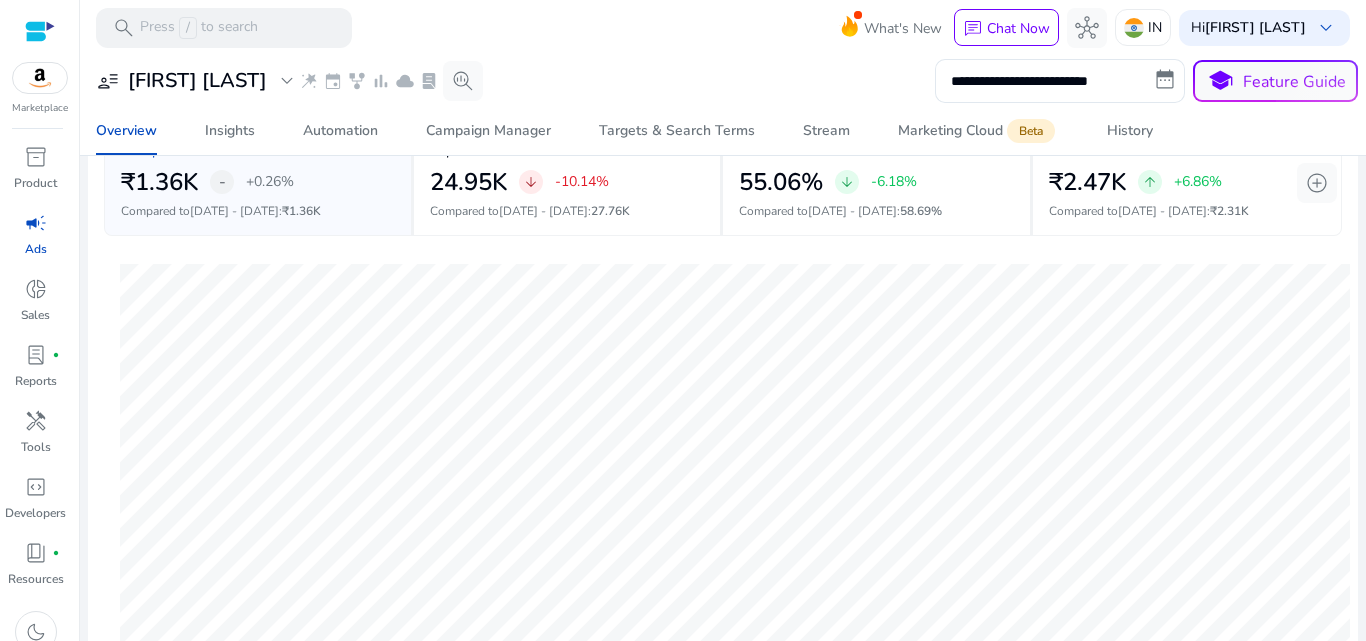 scroll, scrollTop: 0, scrollLeft: 0, axis: both 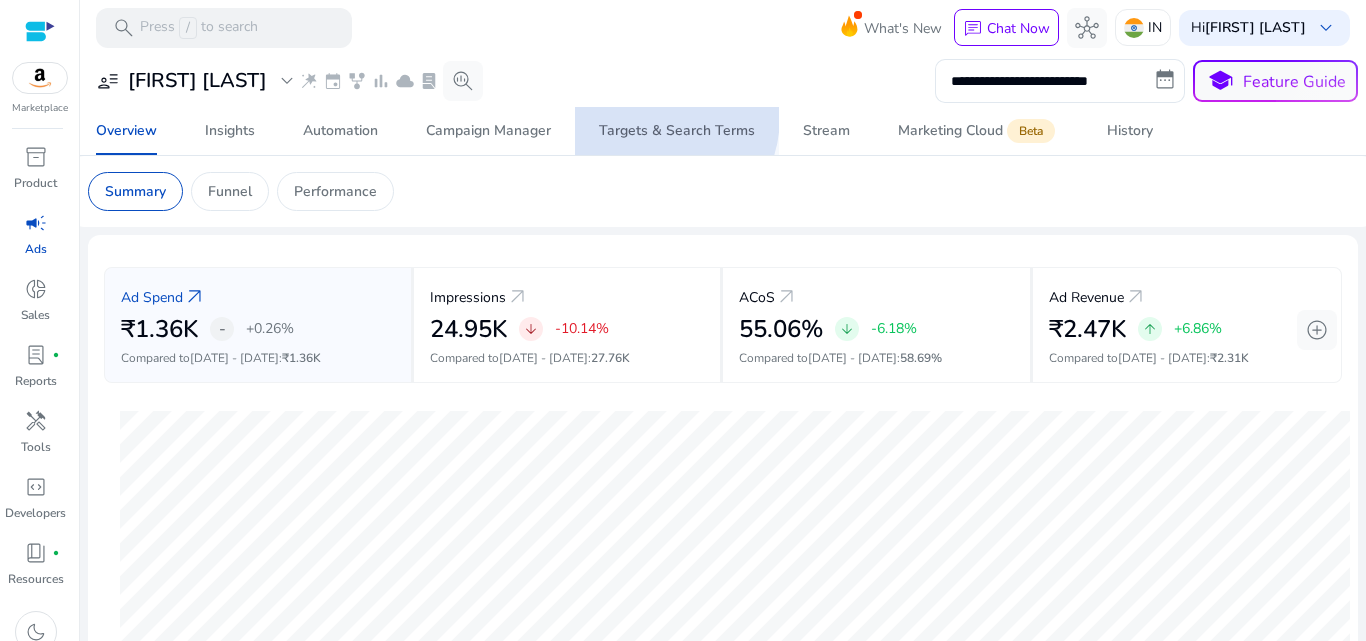 click on "Targets & Search Terms" at bounding box center [677, 131] 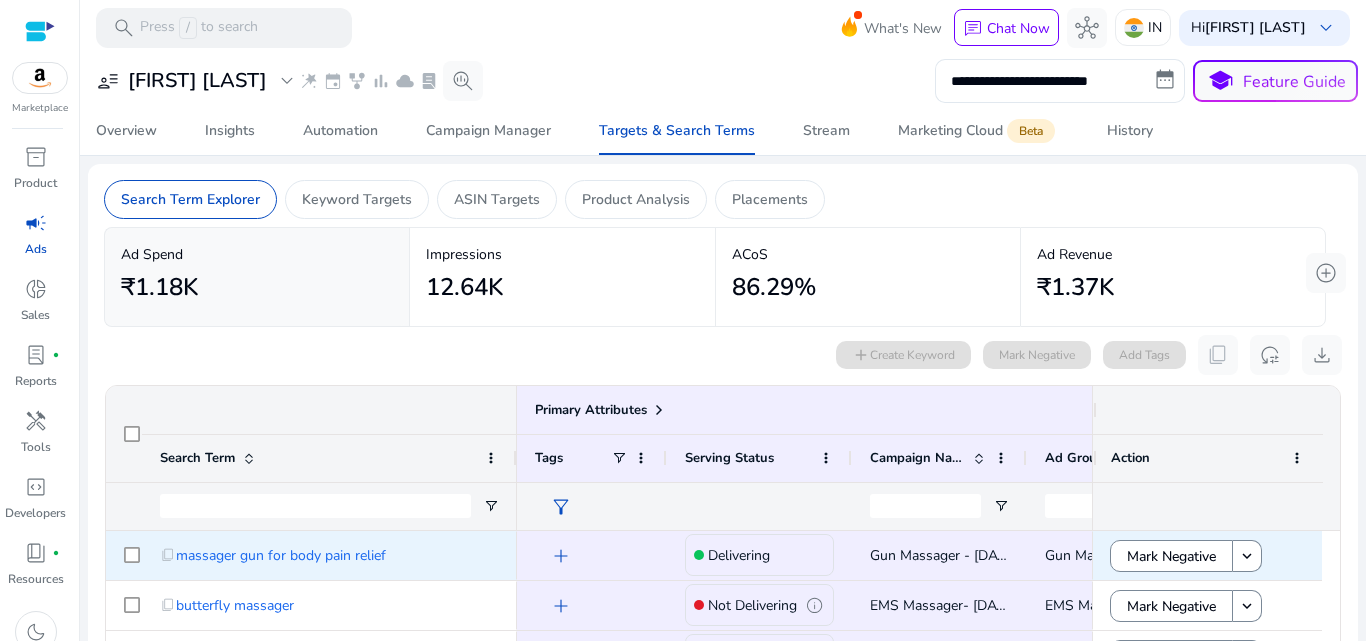 scroll, scrollTop: 0, scrollLeft: 0, axis: both 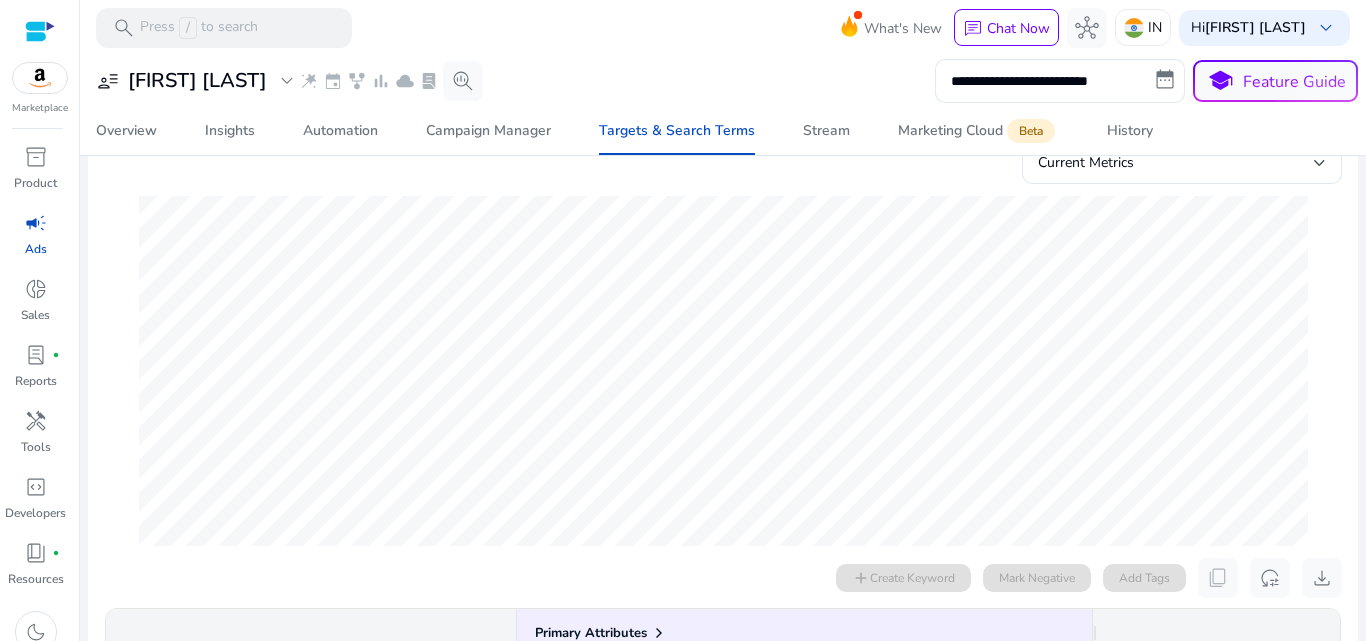 click on "04-Aug   Ad Spend     ₹448.79" 